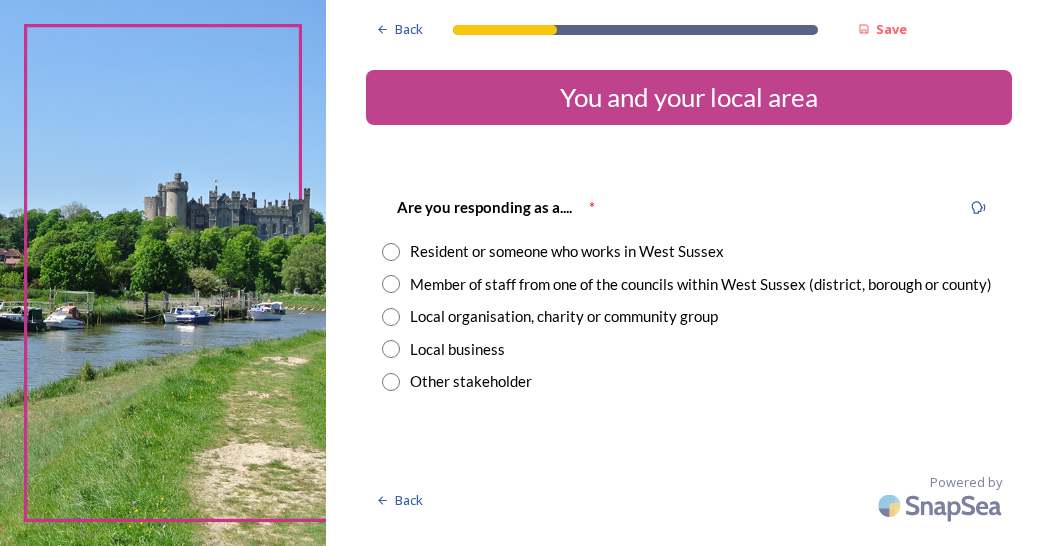 scroll, scrollTop: 0, scrollLeft: 0, axis: both 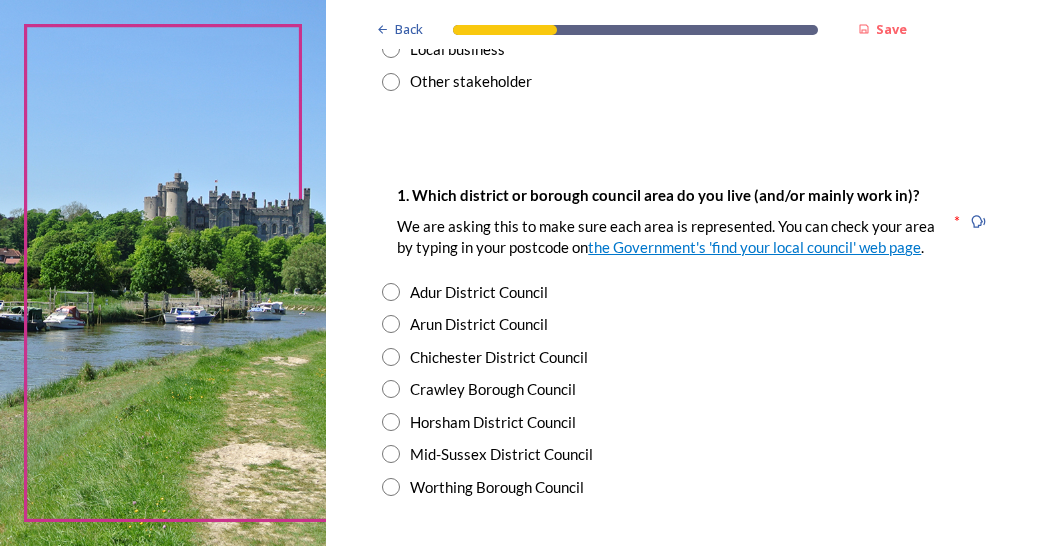 click at bounding box center (391, 324) 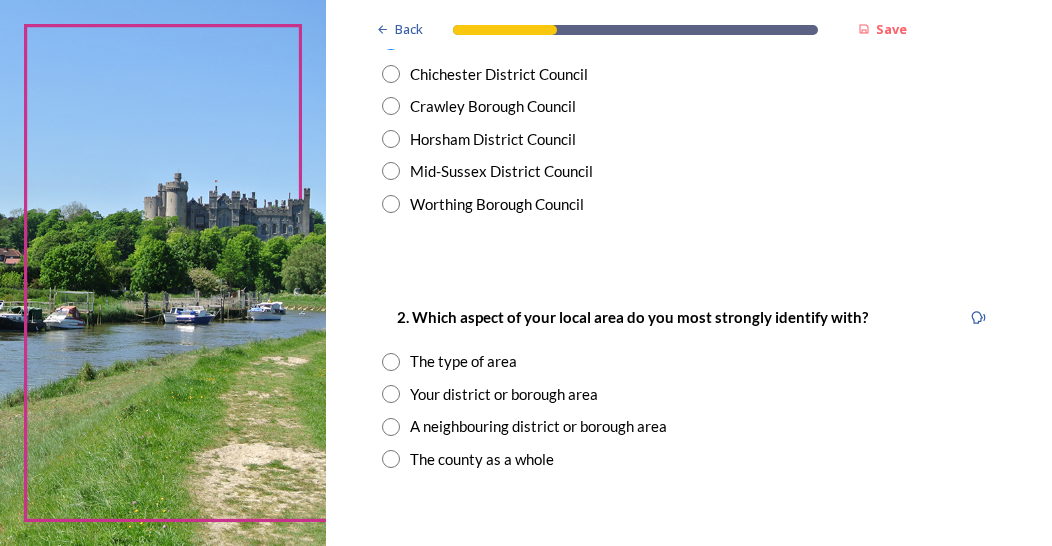 scroll, scrollTop: 700, scrollLeft: 0, axis: vertical 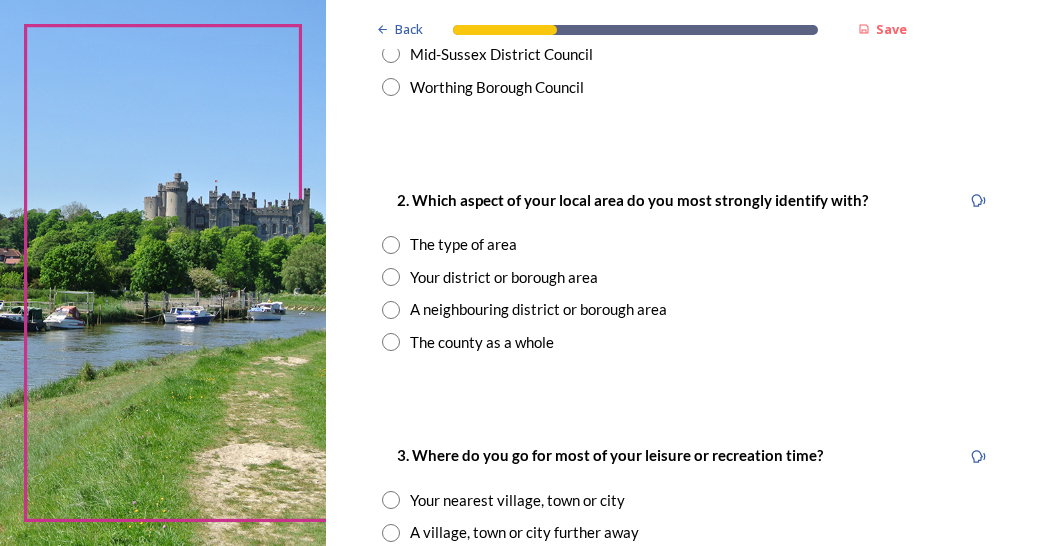 click at bounding box center (391, 245) 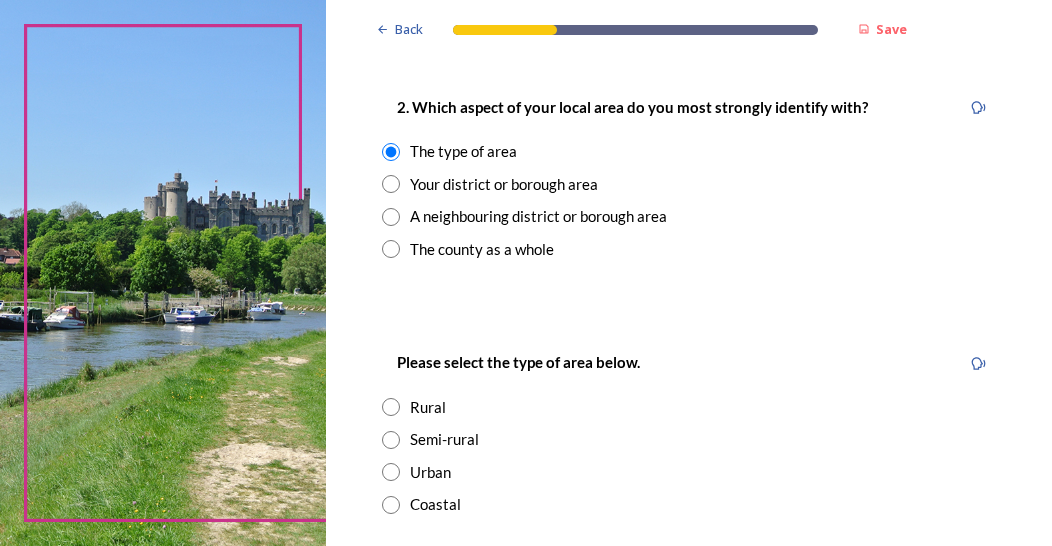 scroll, scrollTop: 900, scrollLeft: 0, axis: vertical 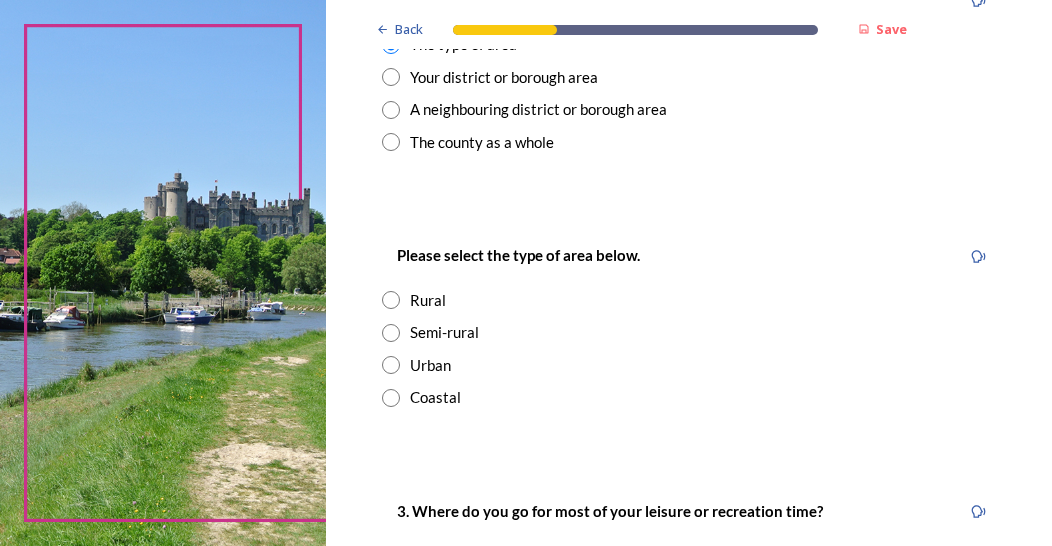 click at bounding box center [391, 333] 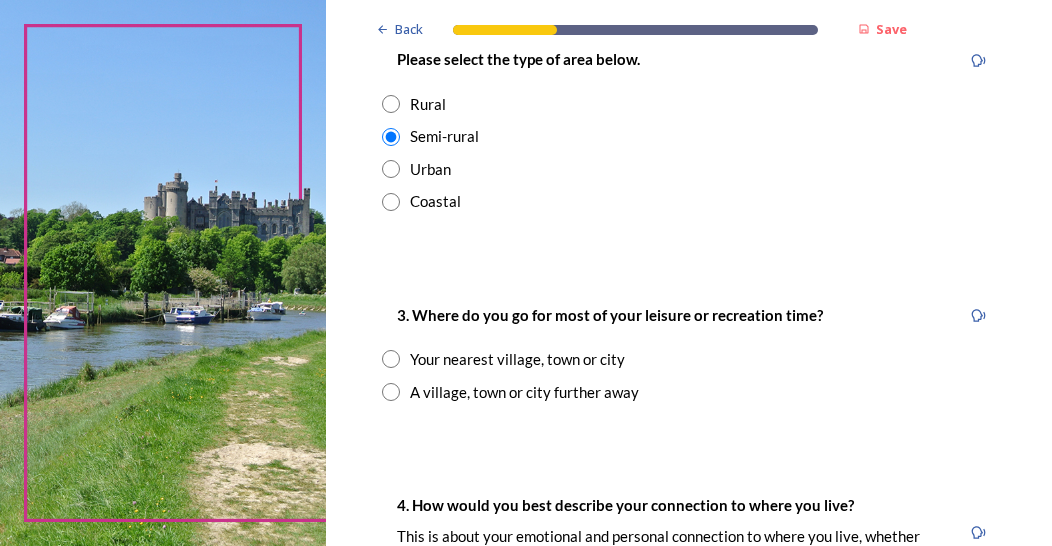 scroll, scrollTop: 1100, scrollLeft: 0, axis: vertical 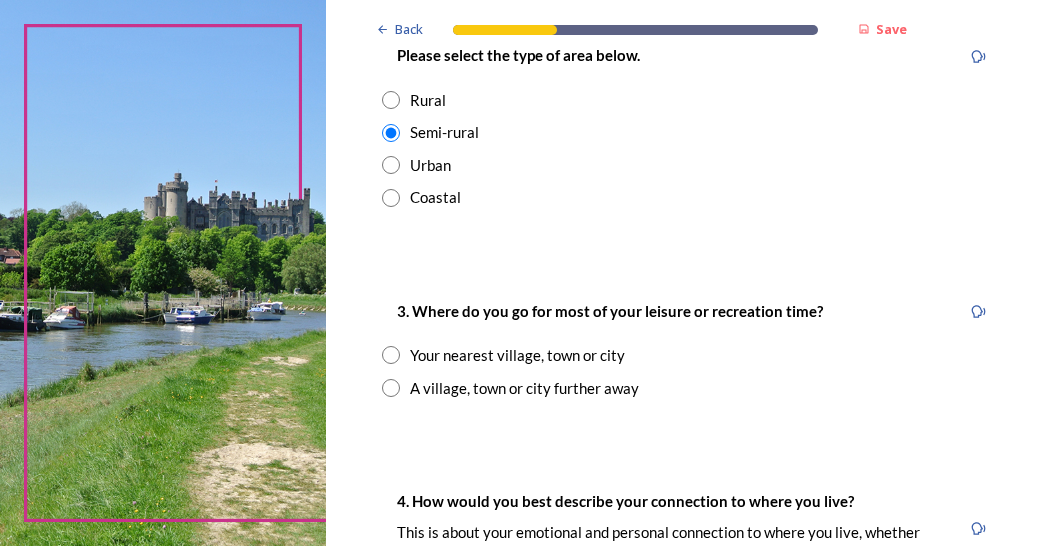 click at bounding box center (391, 165) 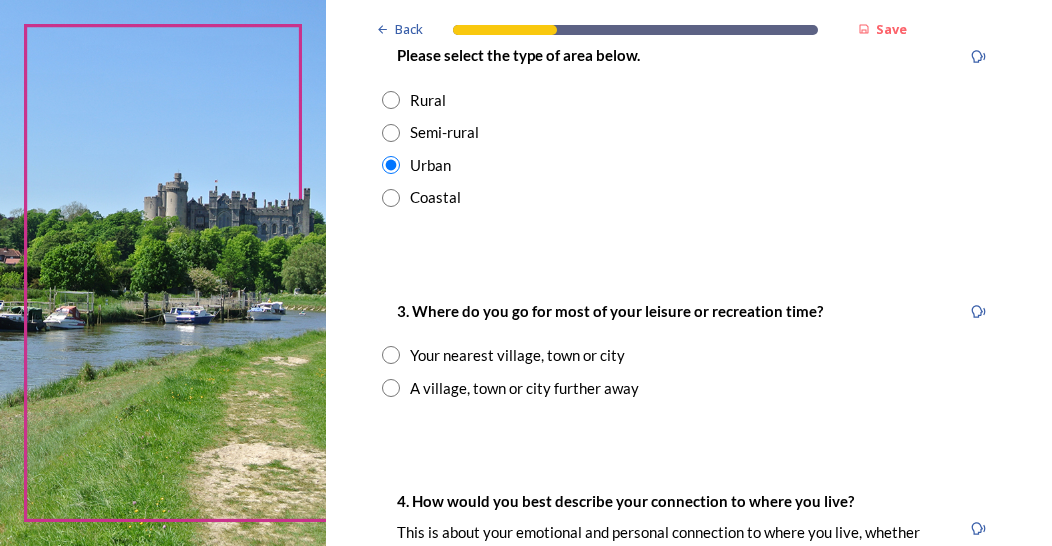 click at bounding box center [391, 355] 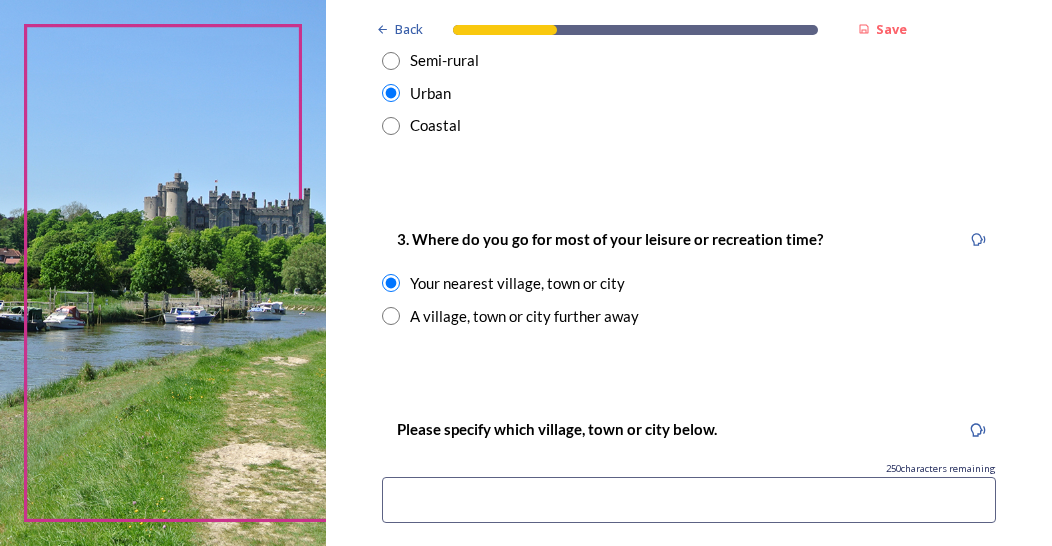 scroll, scrollTop: 1300, scrollLeft: 0, axis: vertical 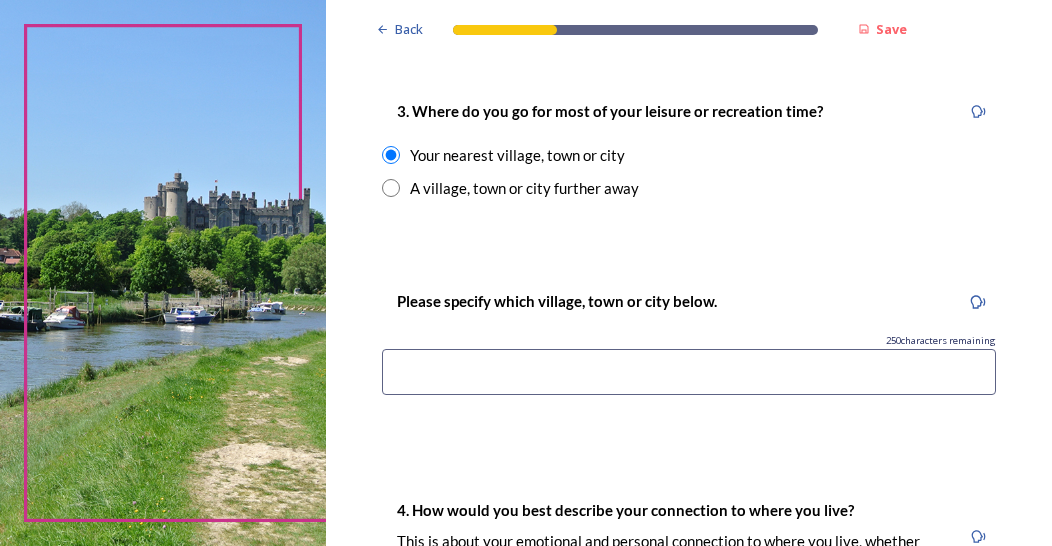 click at bounding box center (689, 372) 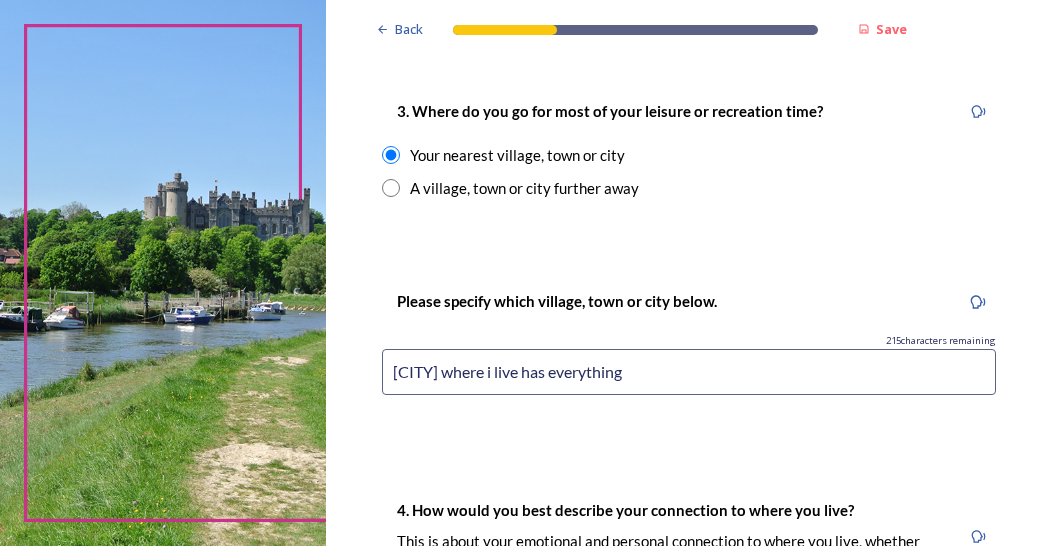 type on "[CITY] where i live has everything" 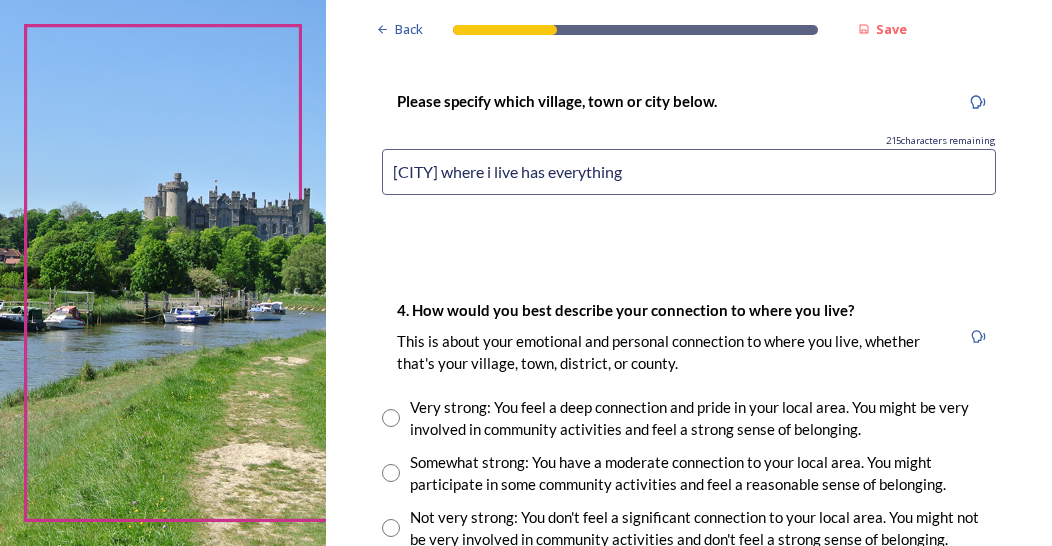 scroll, scrollTop: 1600, scrollLeft: 0, axis: vertical 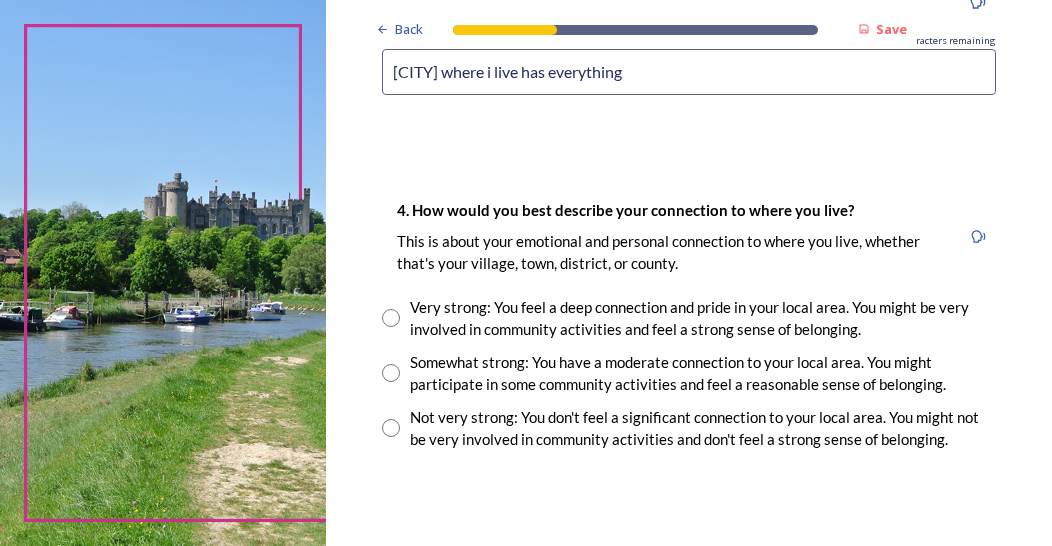 click at bounding box center [391, 318] 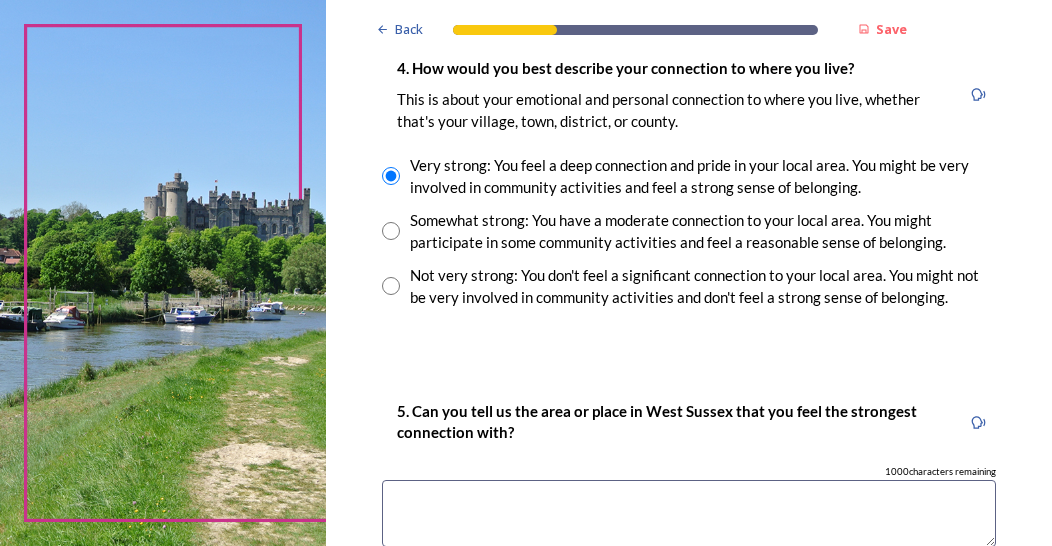 scroll, scrollTop: 1900, scrollLeft: 0, axis: vertical 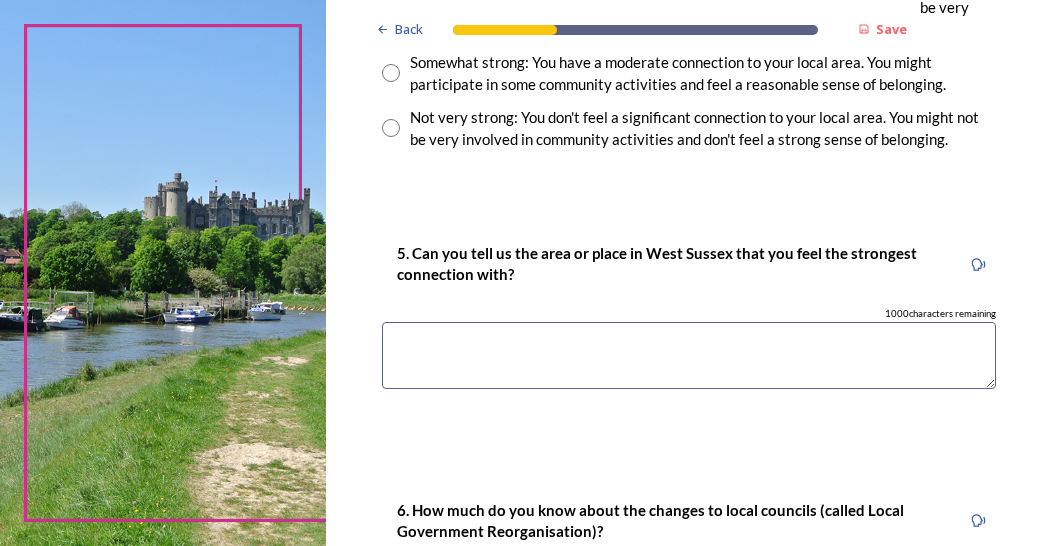 click at bounding box center (689, 355) 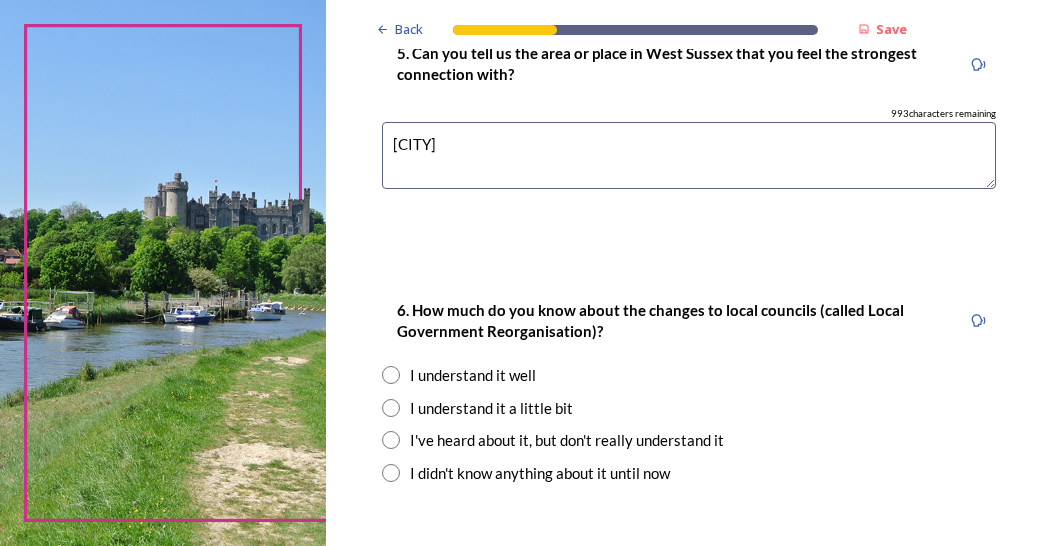 scroll, scrollTop: 2200, scrollLeft: 0, axis: vertical 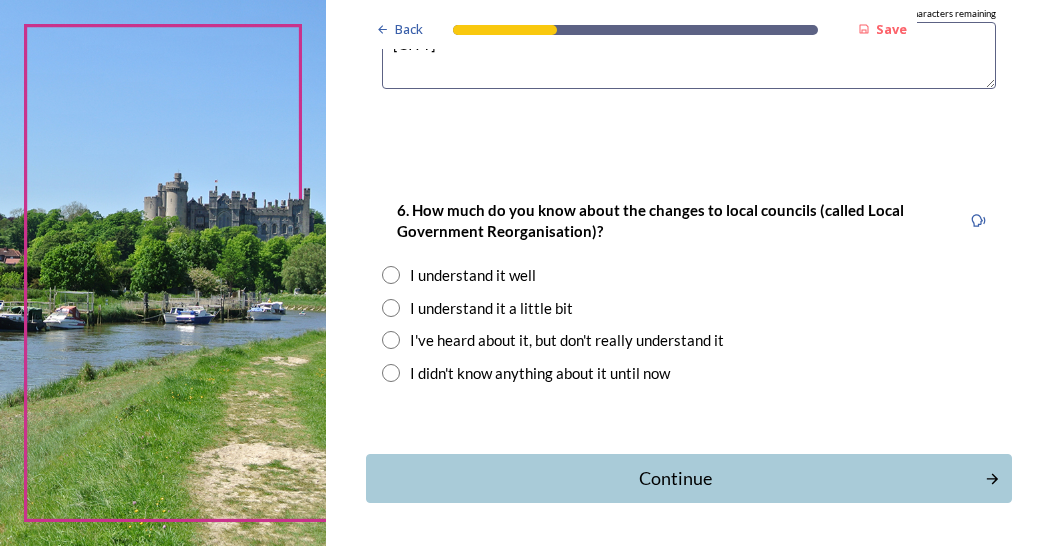 type on "[CITY]" 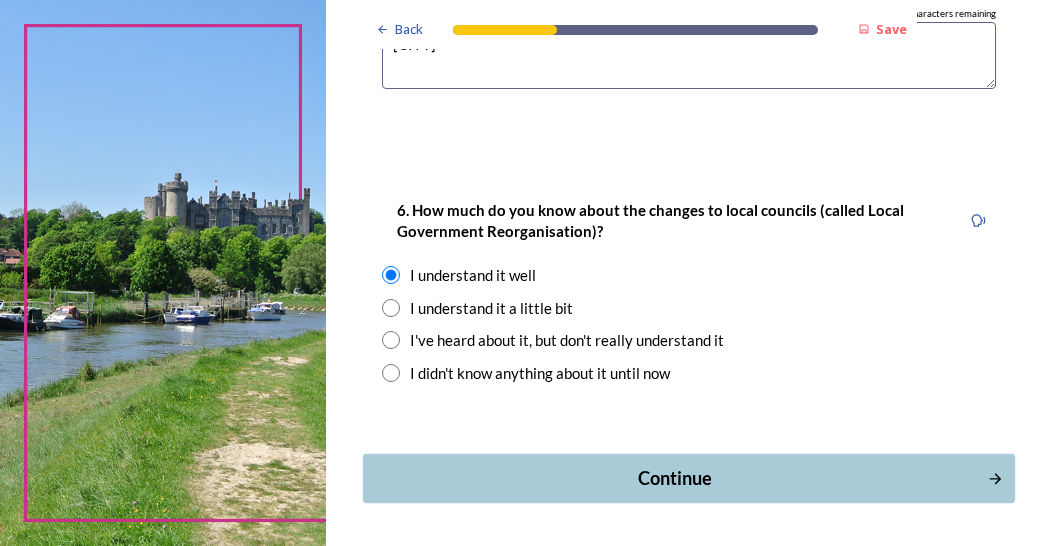 click on "Continue" at bounding box center [675, 478] 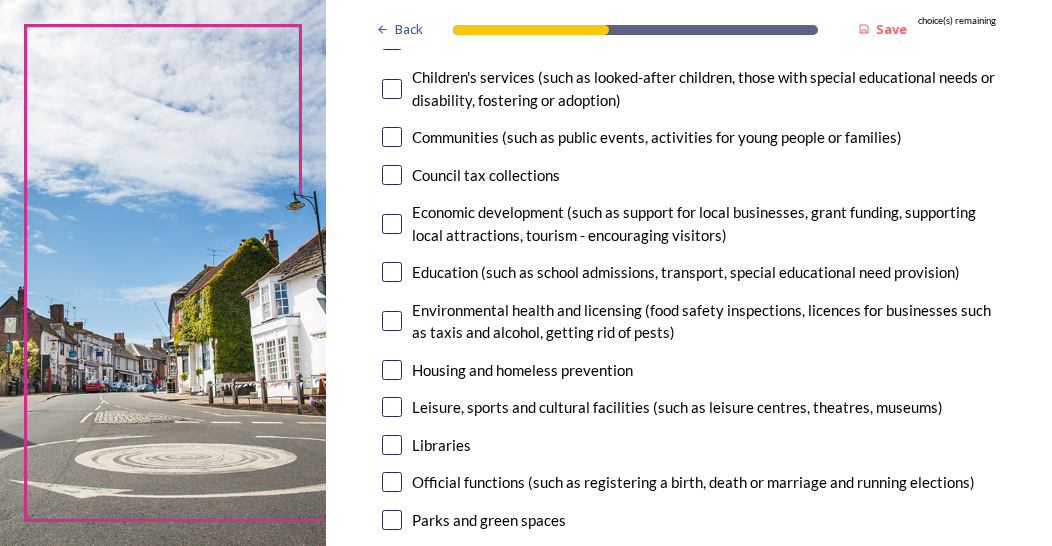 scroll, scrollTop: 200, scrollLeft: 0, axis: vertical 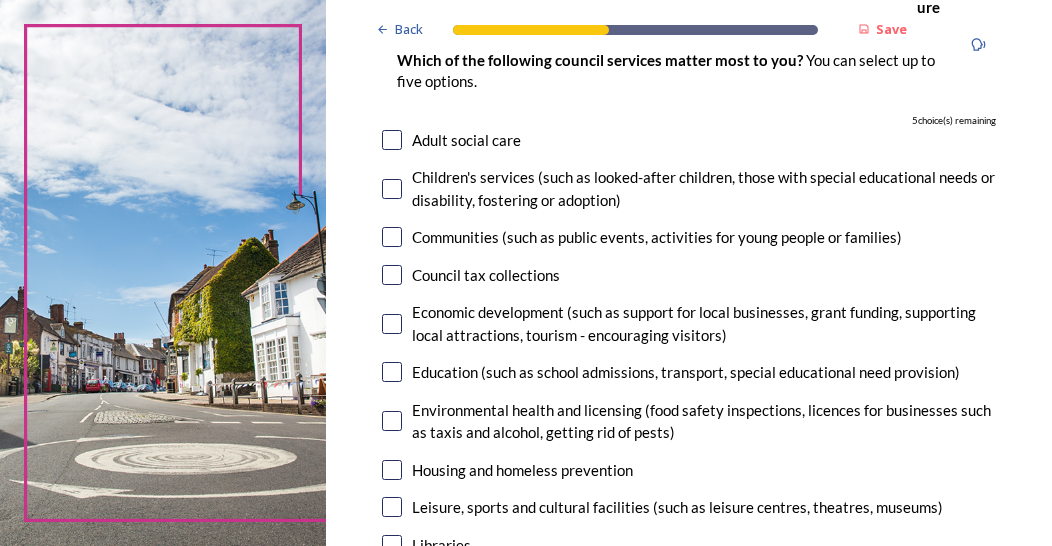 click at bounding box center [392, 140] 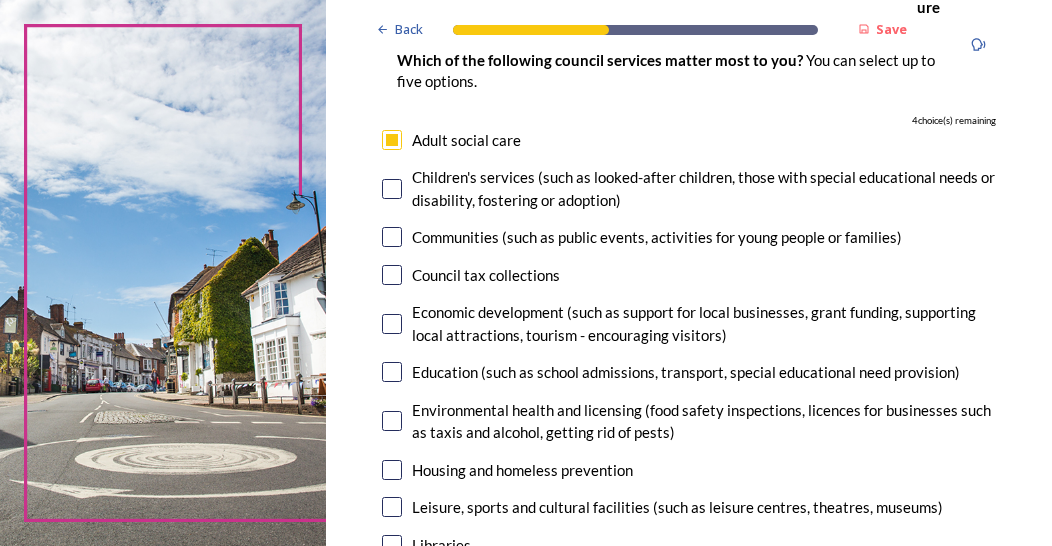 click at bounding box center (392, 189) 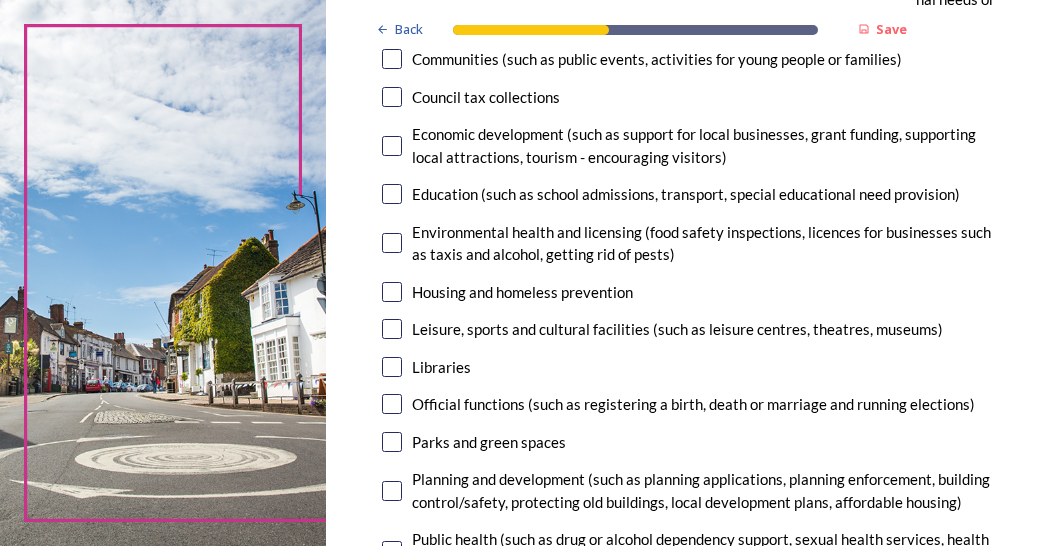 scroll, scrollTop: 400, scrollLeft: 0, axis: vertical 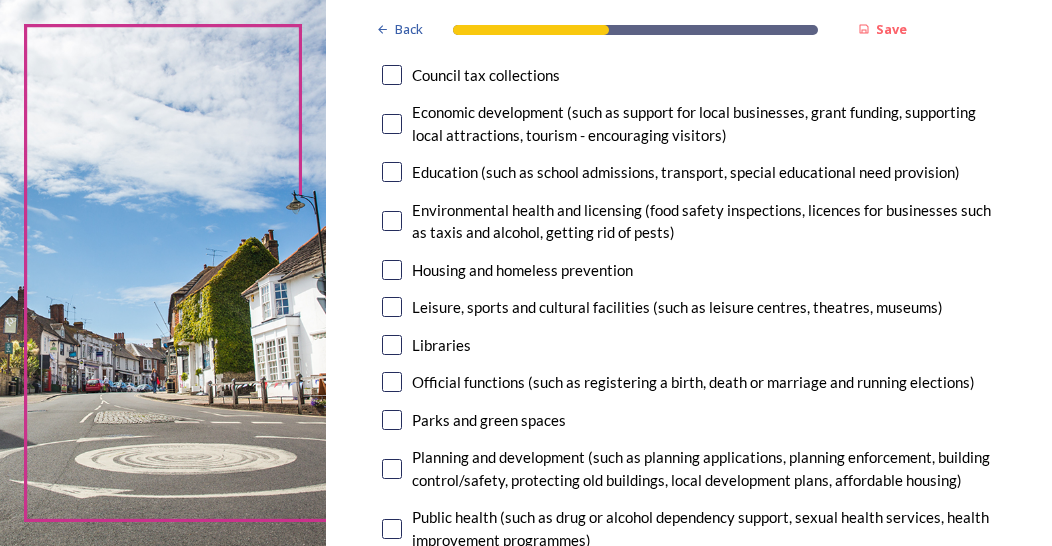 click at bounding box center [392, 270] 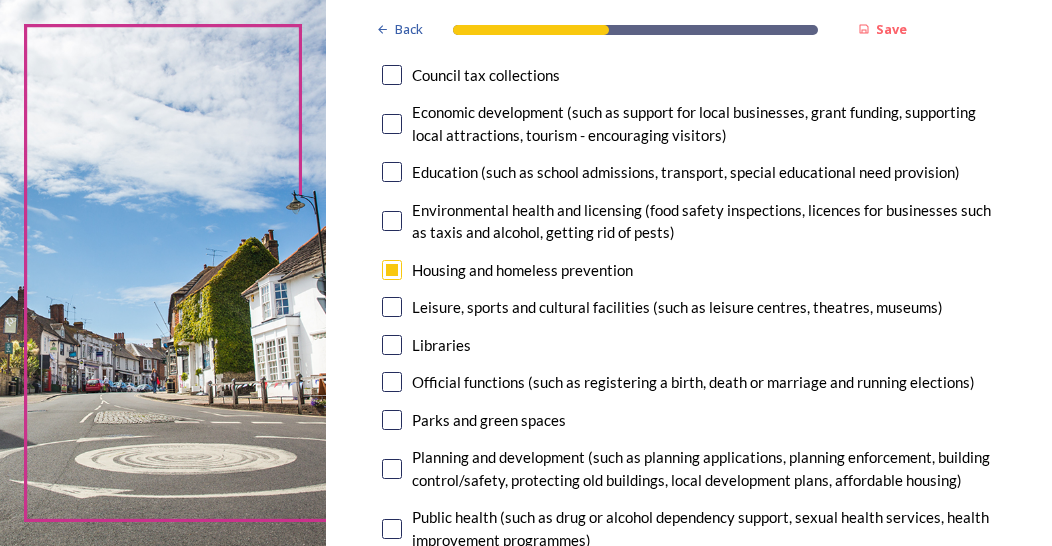 scroll, scrollTop: 500, scrollLeft: 0, axis: vertical 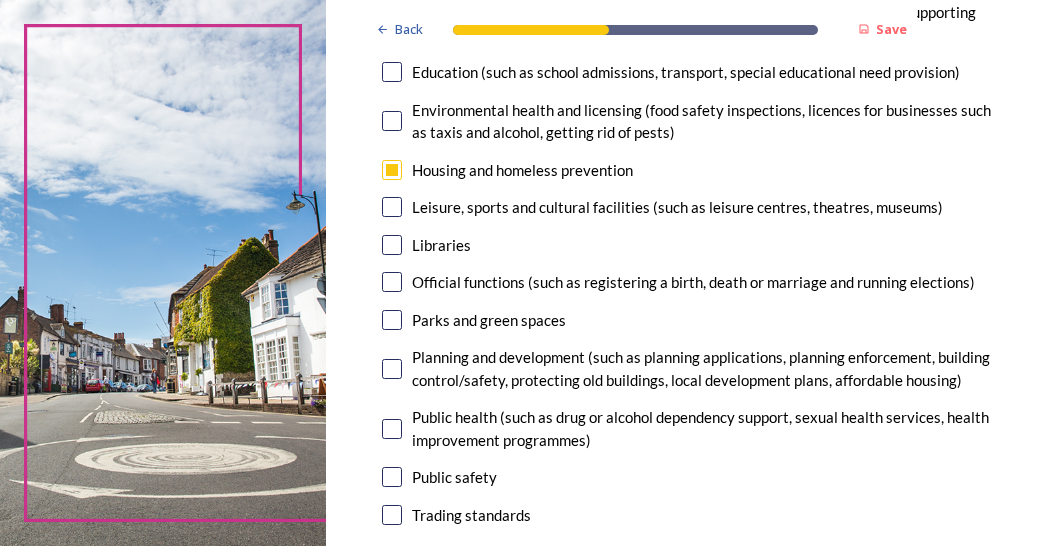 click at bounding box center [392, 207] 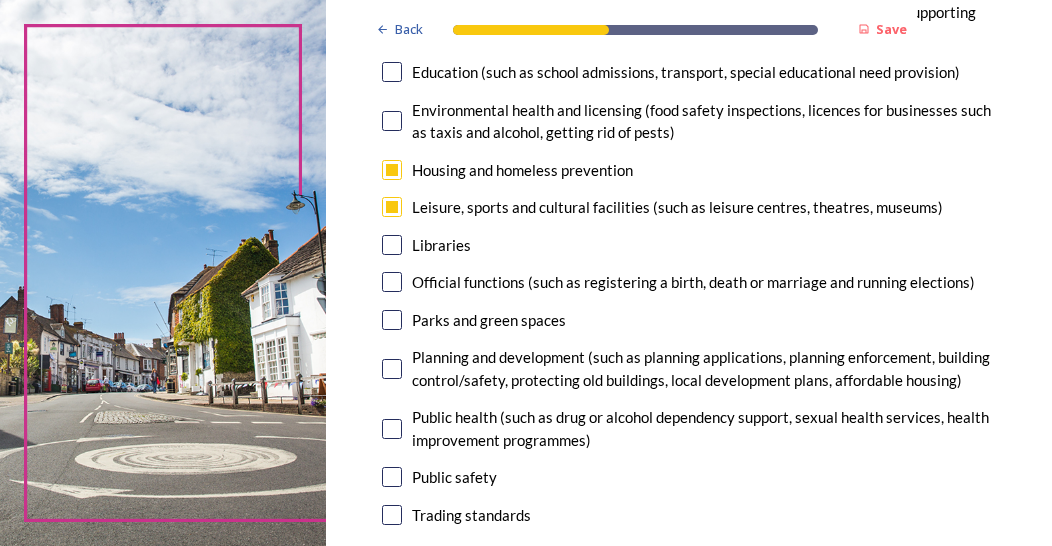 click at bounding box center [392, 320] 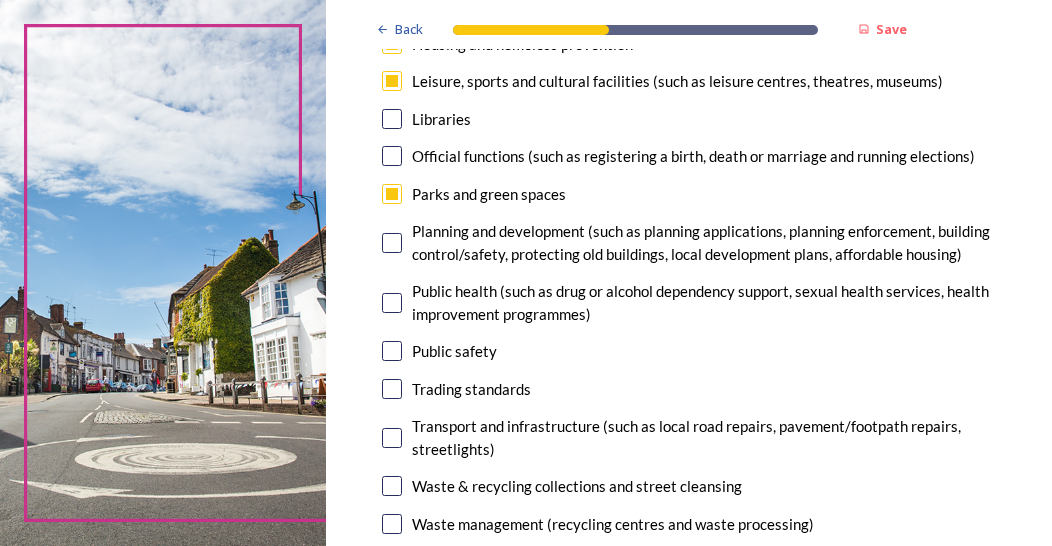 scroll, scrollTop: 600, scrollLeft: 0, axis: vertical 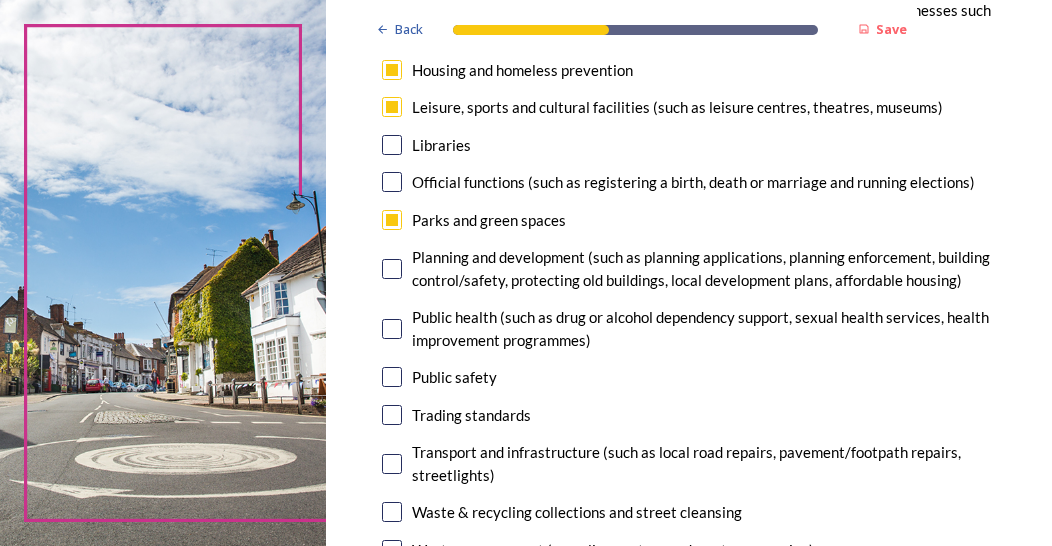 click at bounding box center [392, 220] 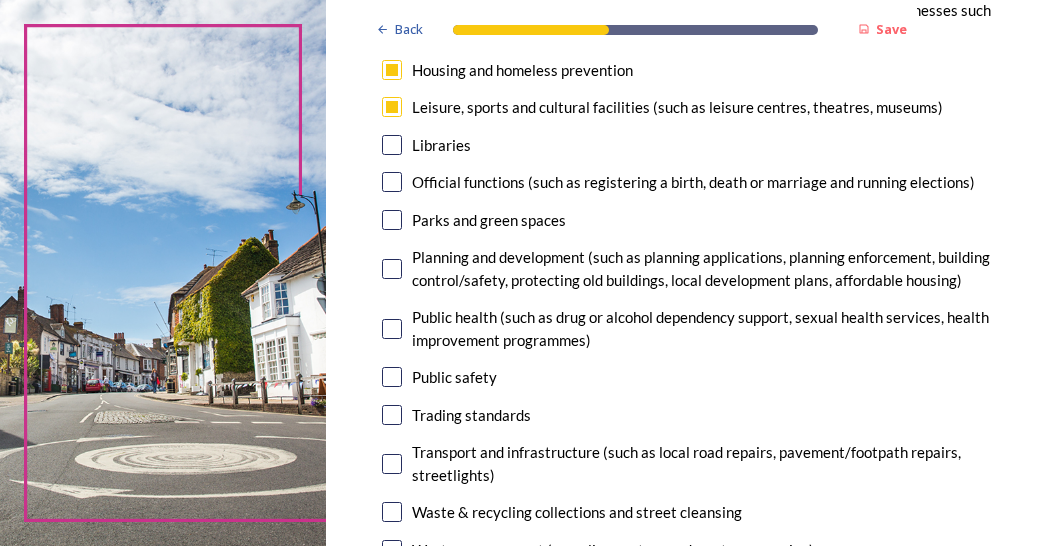 scroll, scrollTop: 700, scrollLeft: 0, axis: vertical 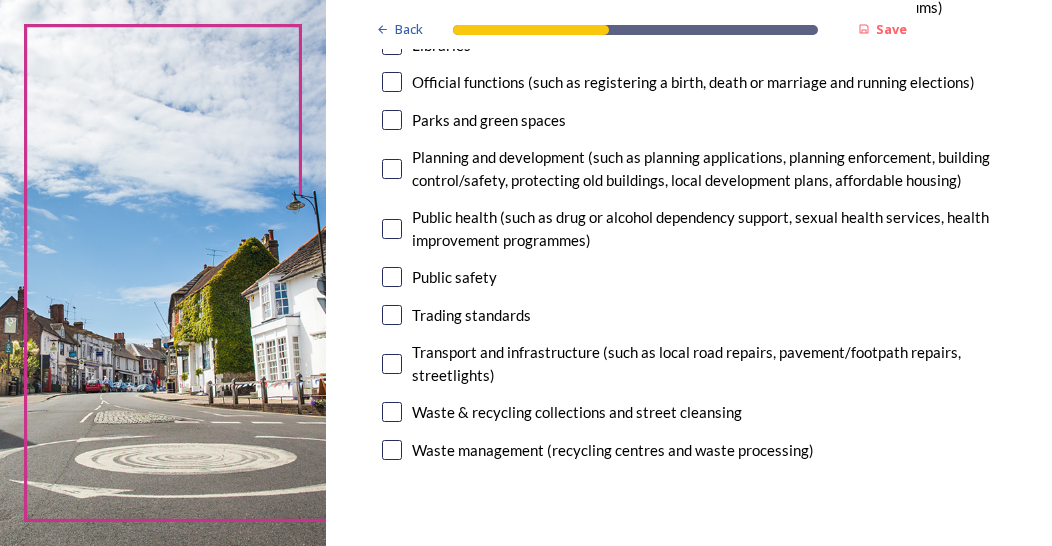 click at bounding box center [392, 412] 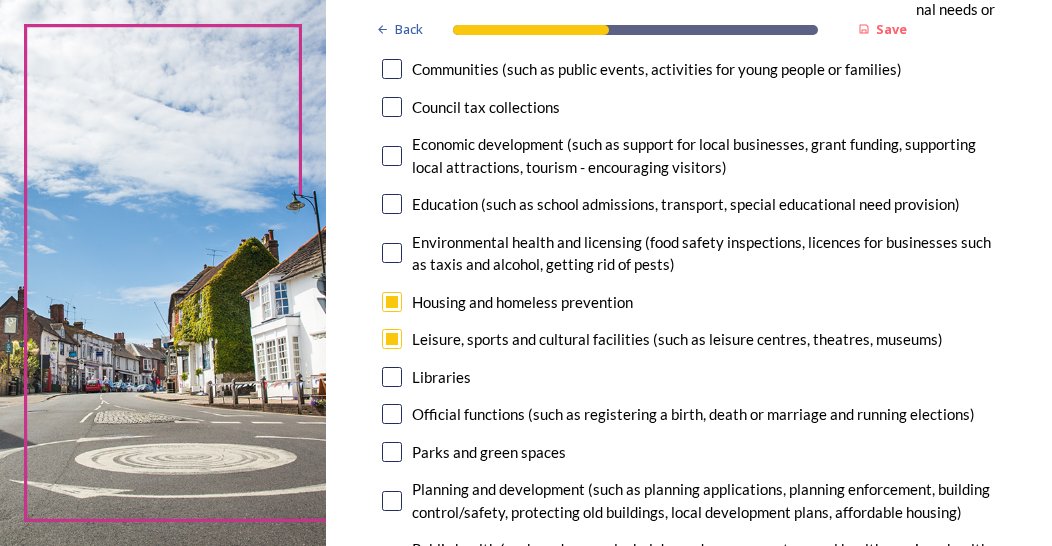 scroll, scrollTop: 400, scrollLeft: 0, axis: vertical 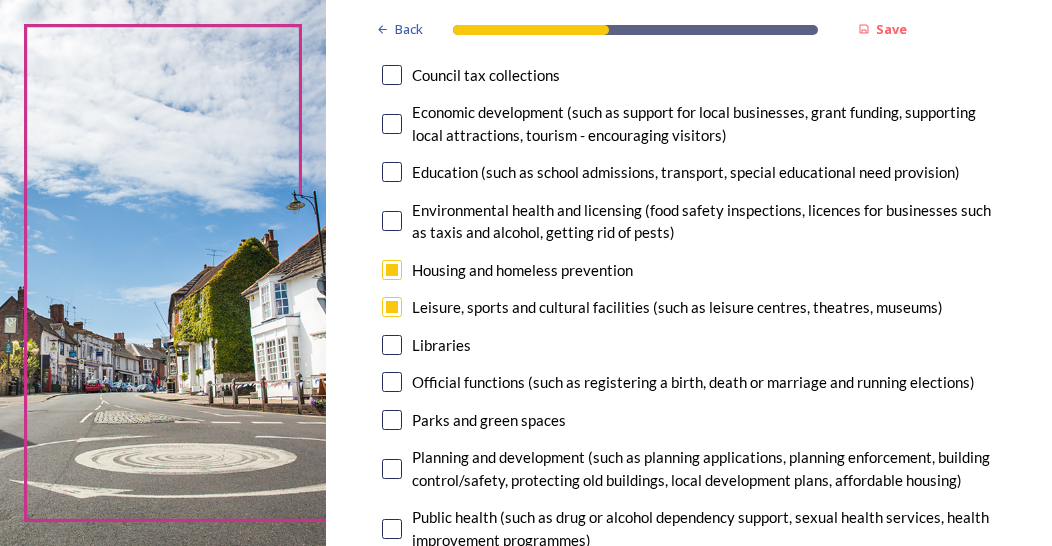 click at bounding box center (392, 270) 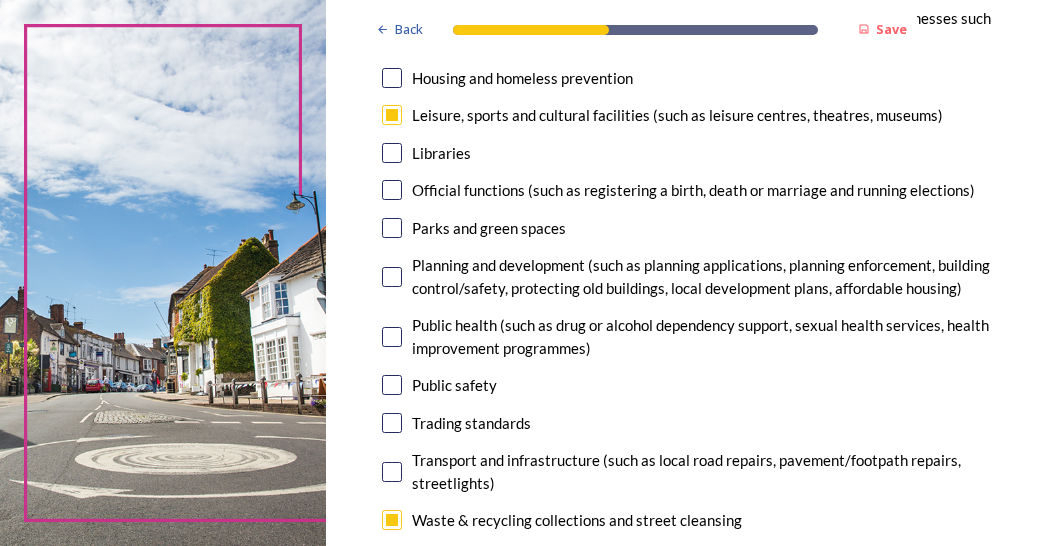 scroll, scrollTop: 600, scrollLeft: 0, axis: vertical 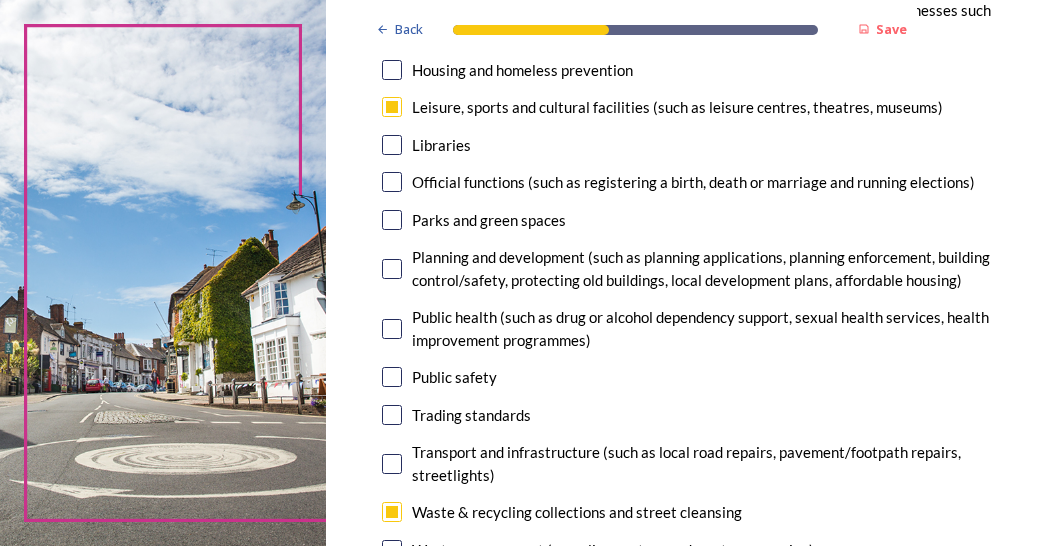 click at bounding box center [392, 220] 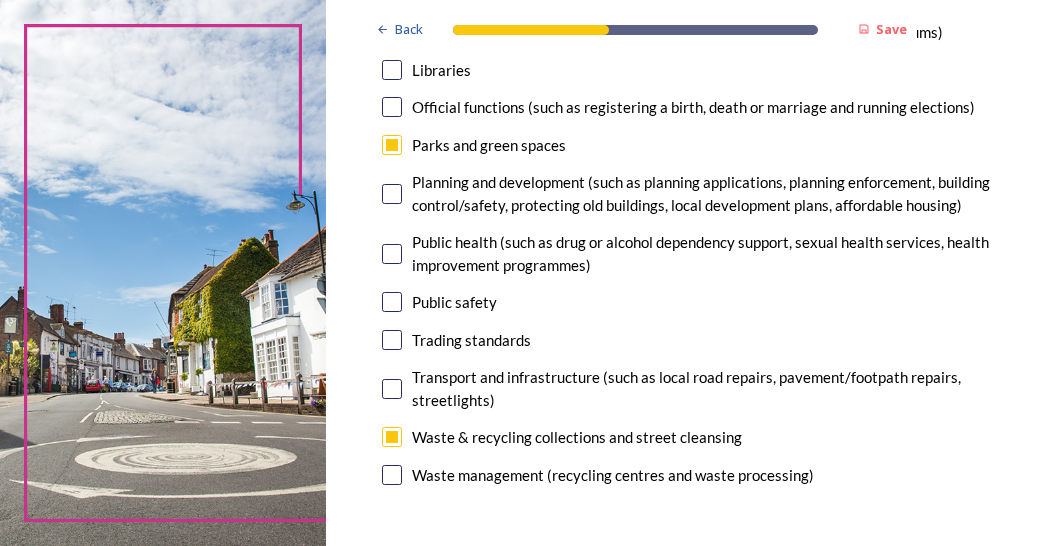 scroll, scrollTop: 700, scrollLeft: 0, axis: vertical 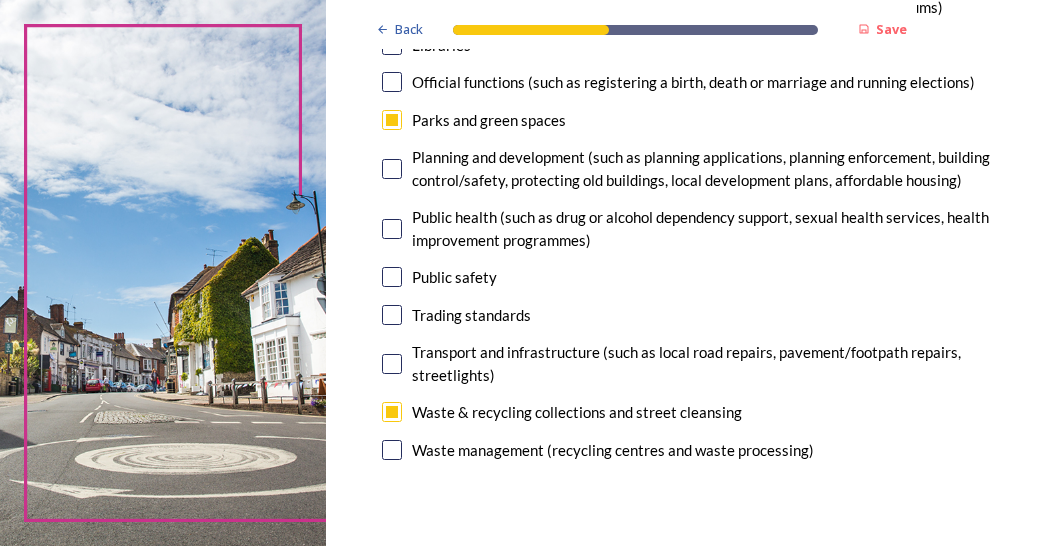 click at bounding box center [392, 364] 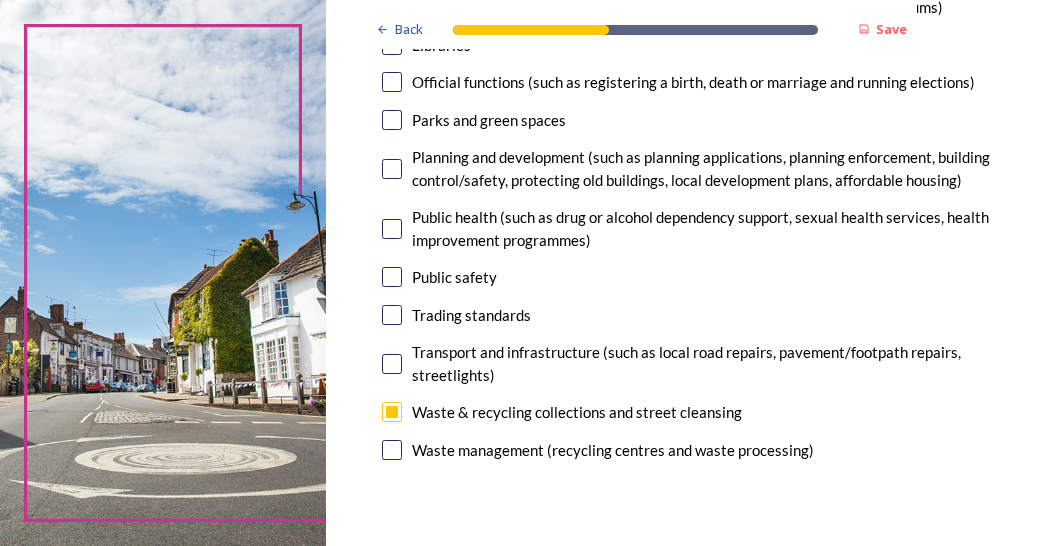 click on "Transport and infrastructure (such as local road repairs, pavement/footpath repairs, streetlights)" at bounding box center [689, 363] 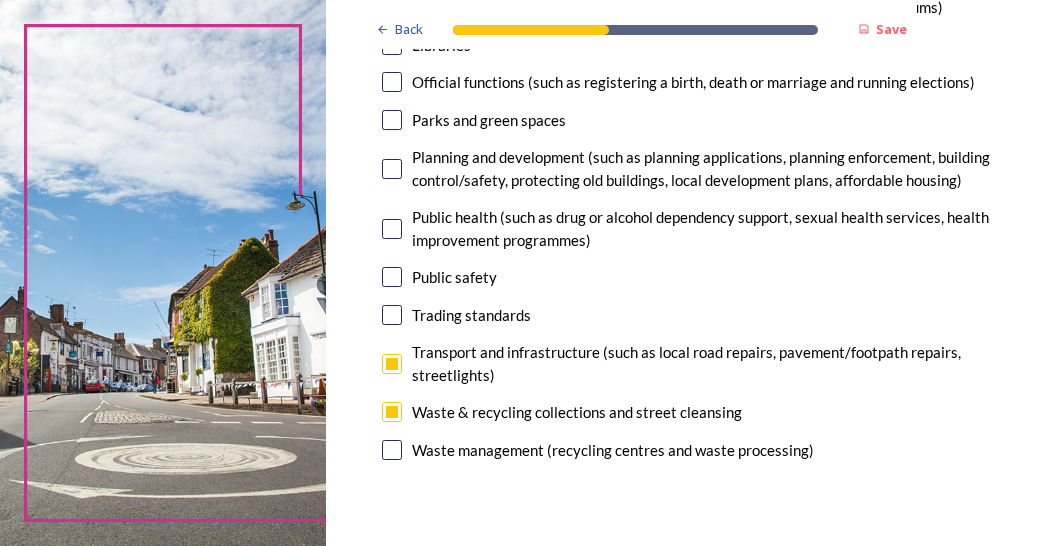 checkbox on "true" 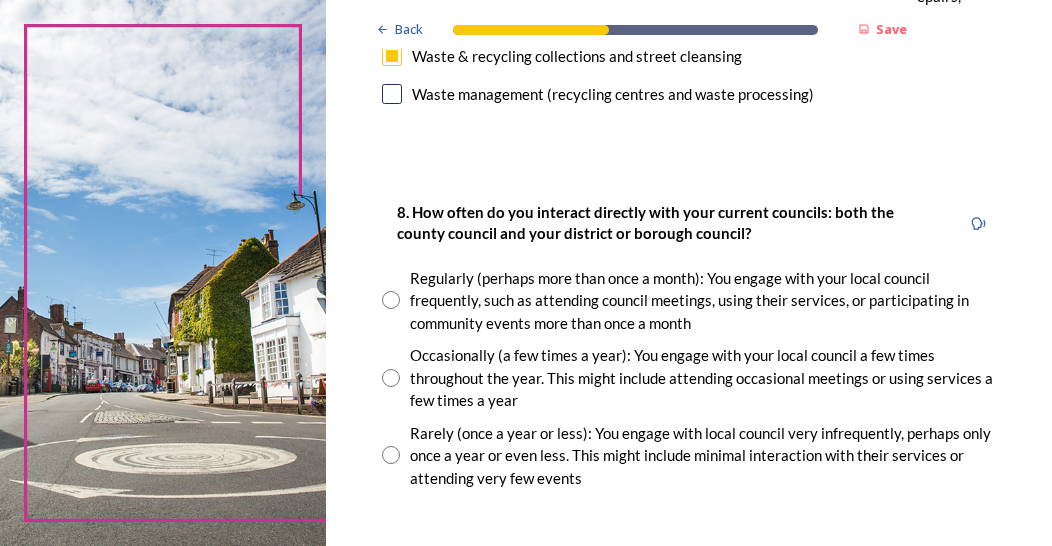 scroll, scrollTop: 1100, scrollLeft: 0, axis: vertical 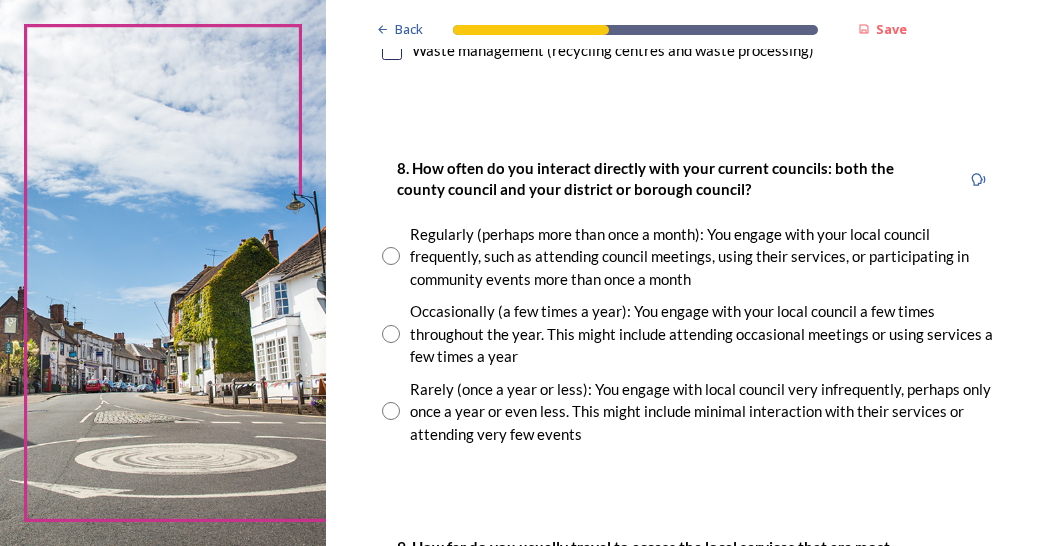 click at bounding box center [391, 334] 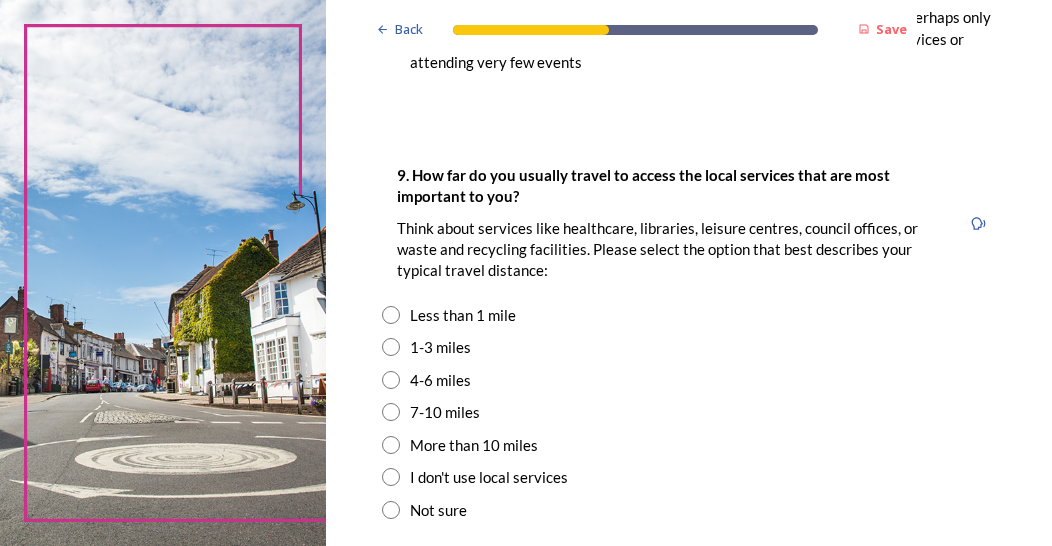scroll, scrollTop: 1500, scrollLeft: 0, axis: vertical 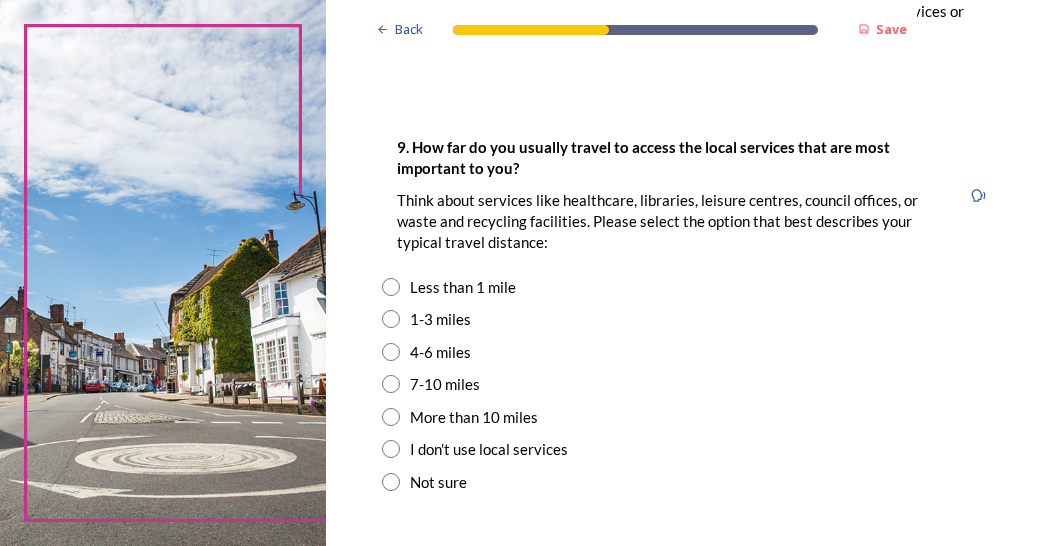 click at bounding box center (391, 352) 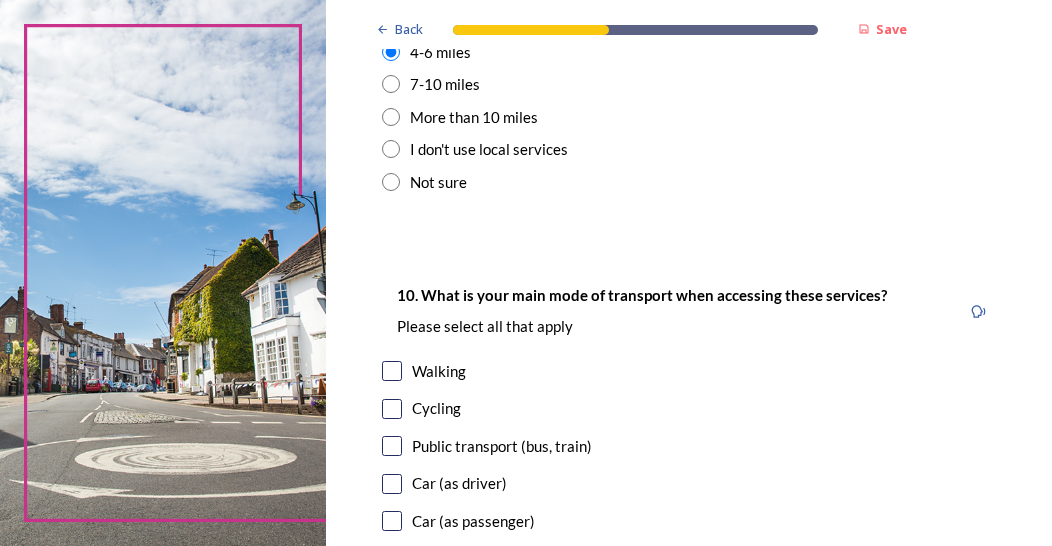 scroll, scrollTop: 2000, scrollLeft: 0, axis: vertical 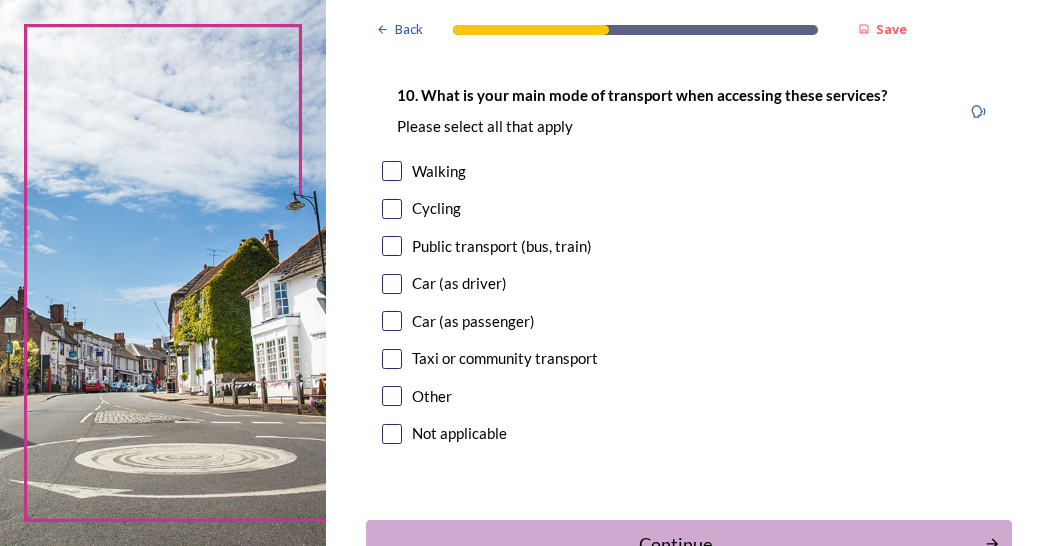 click at bounding box center (392, 284) 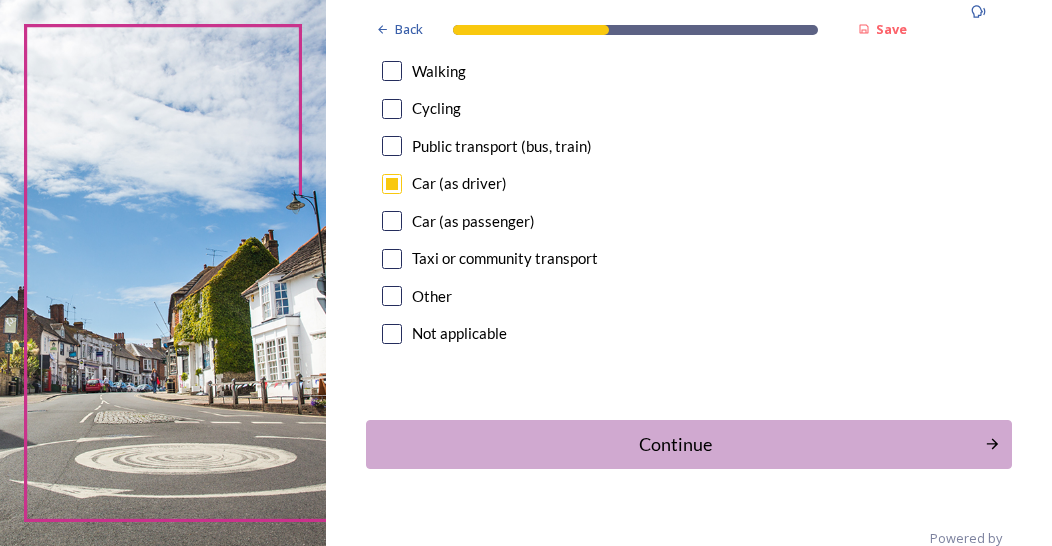 scroll, scrollTop: 2160, scrollLeft: 0, axis: vertical 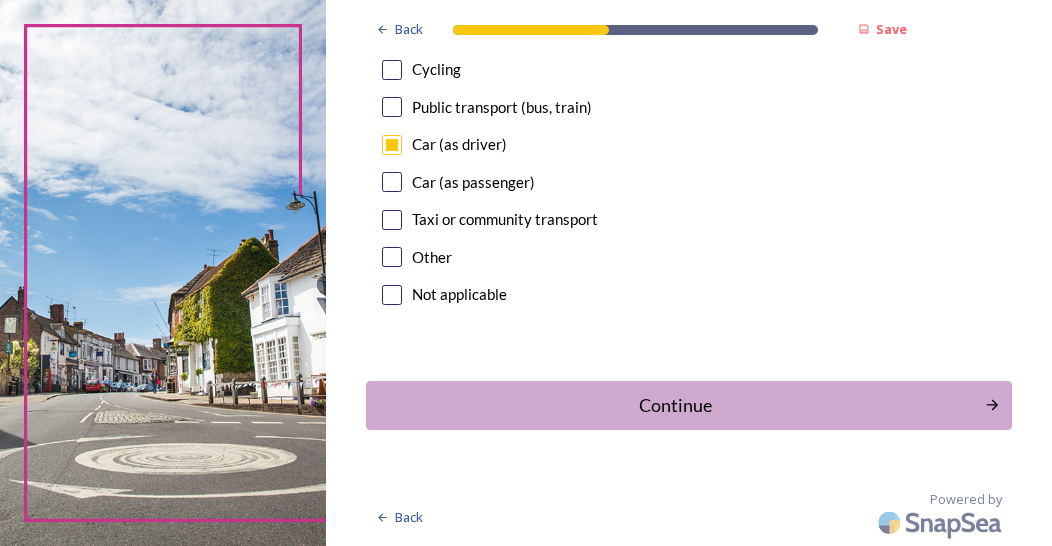 click on "Continue" at bounding box center (675, 405) 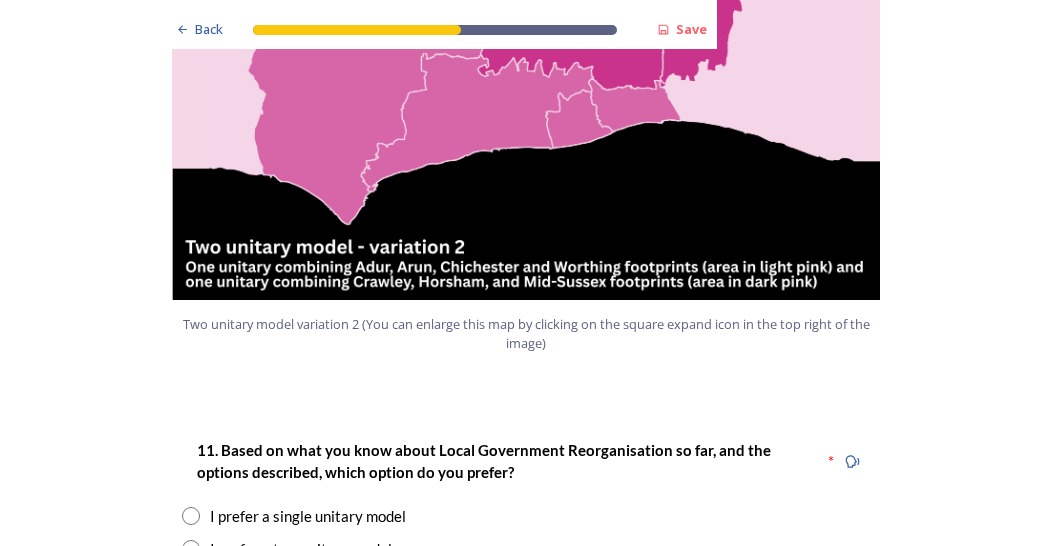 scroll, scrollTop: 2500, scrollLeft: 0, axis: vertical 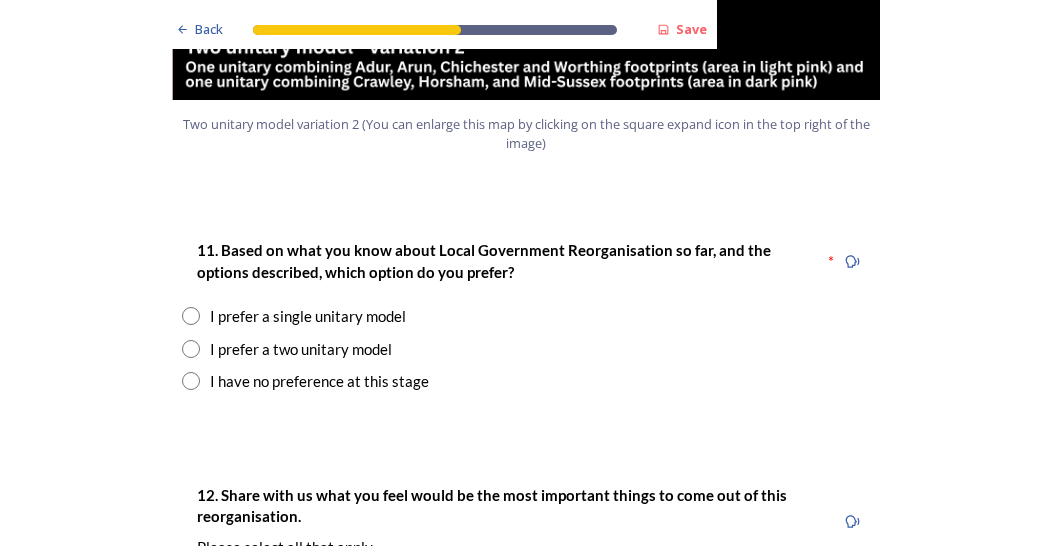 click at bounding box center (191, 349) 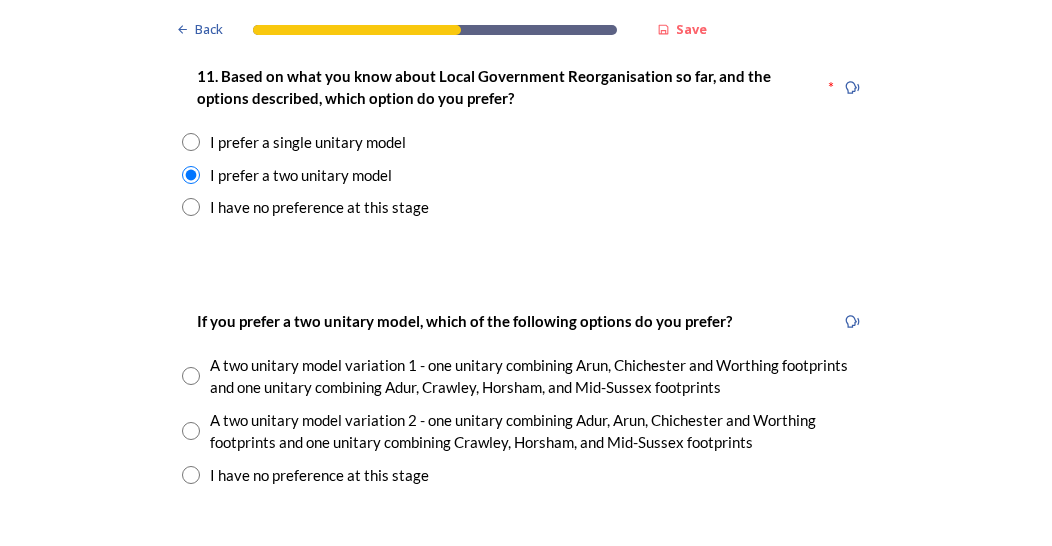 scroll, scrollTop: 2800, scrollLeft: 0, axis: vertical 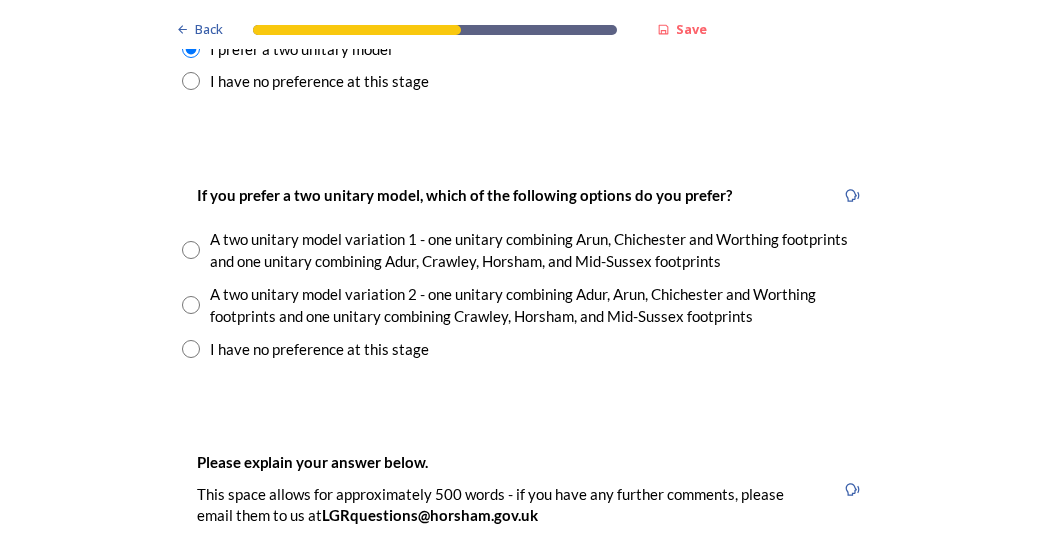 click at bounding box center [191, 349] 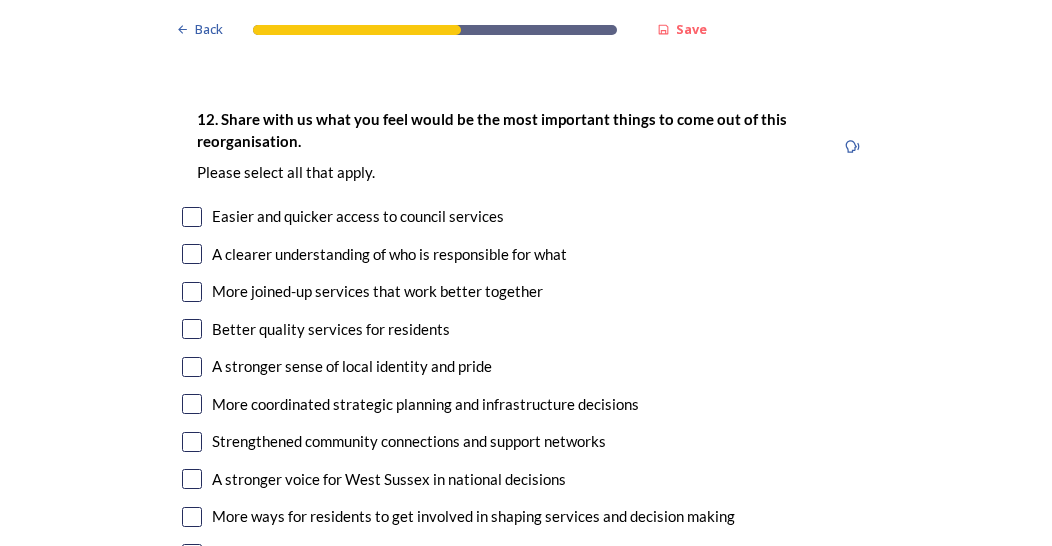 scroll, scrollTop: 3600, scrollLeft: 0, axis: vertical 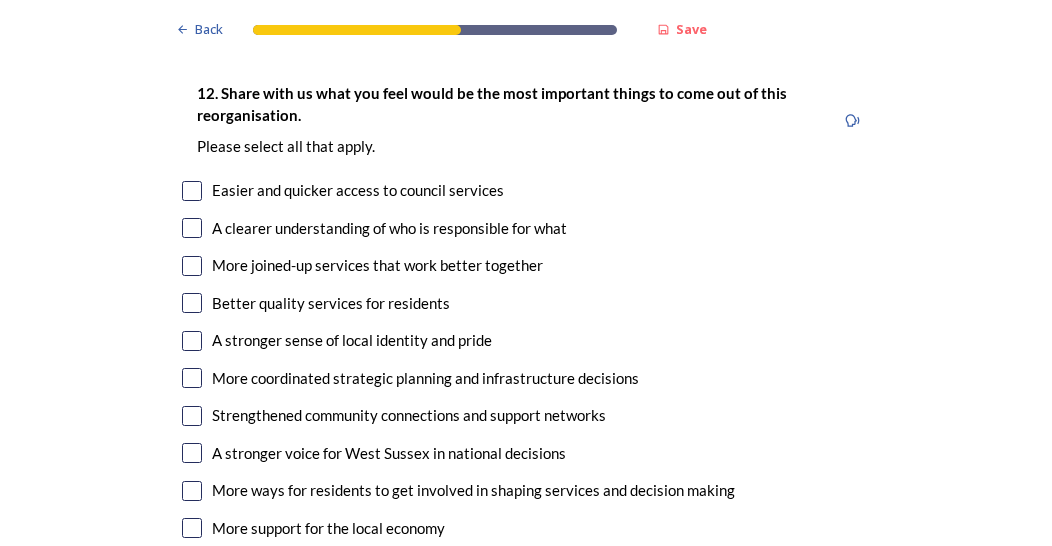 click at bounding box center [192, 228] 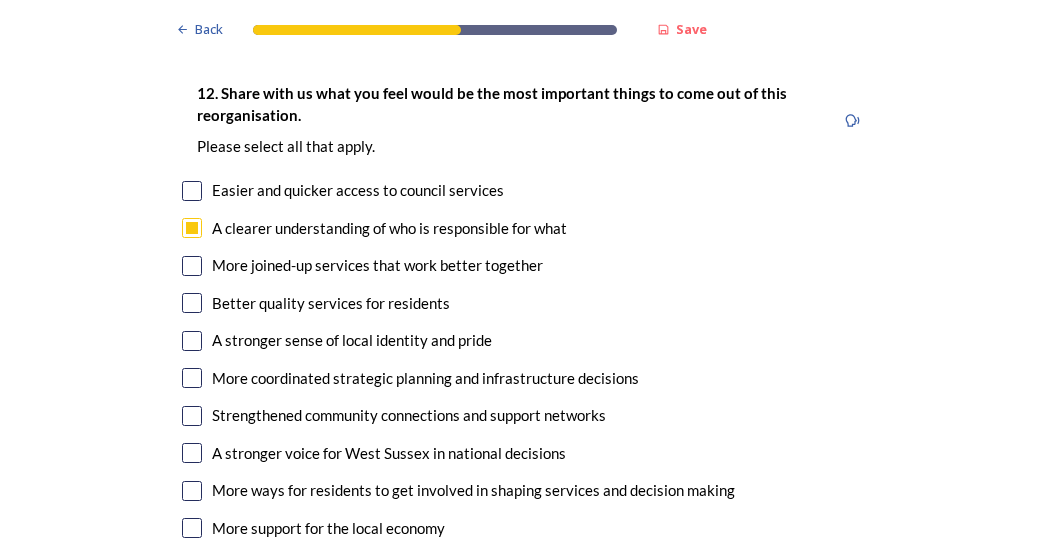 click at bounding box center (192, 266) 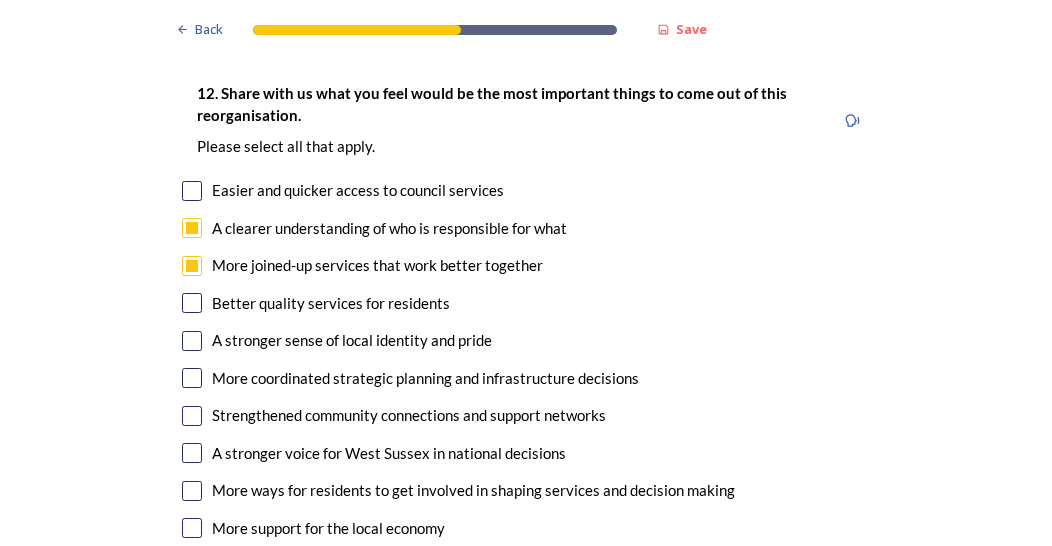 click at bounding box center (192, 303) 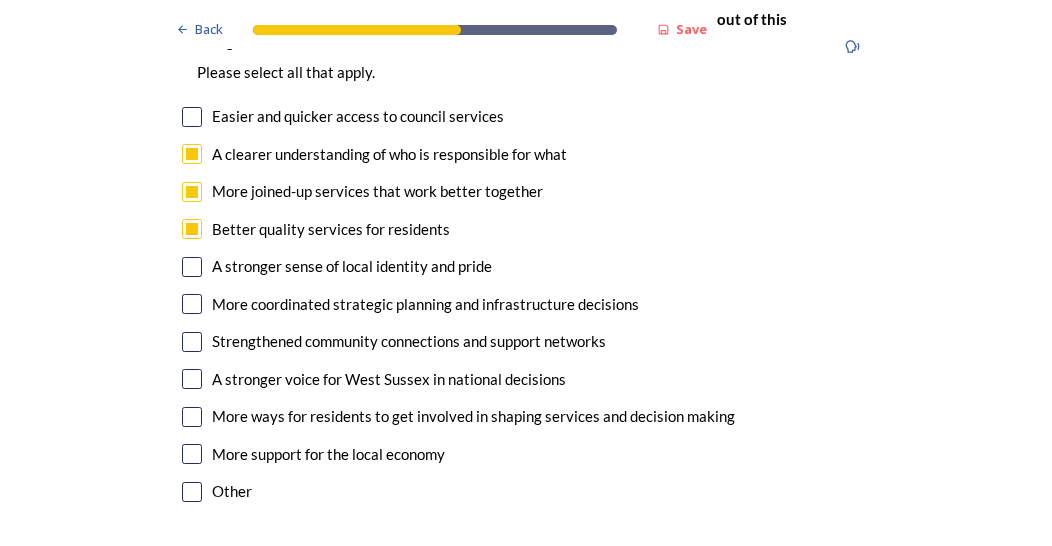scroll, scrollTop: 3700, scrollLeft: 0, axis: vertical 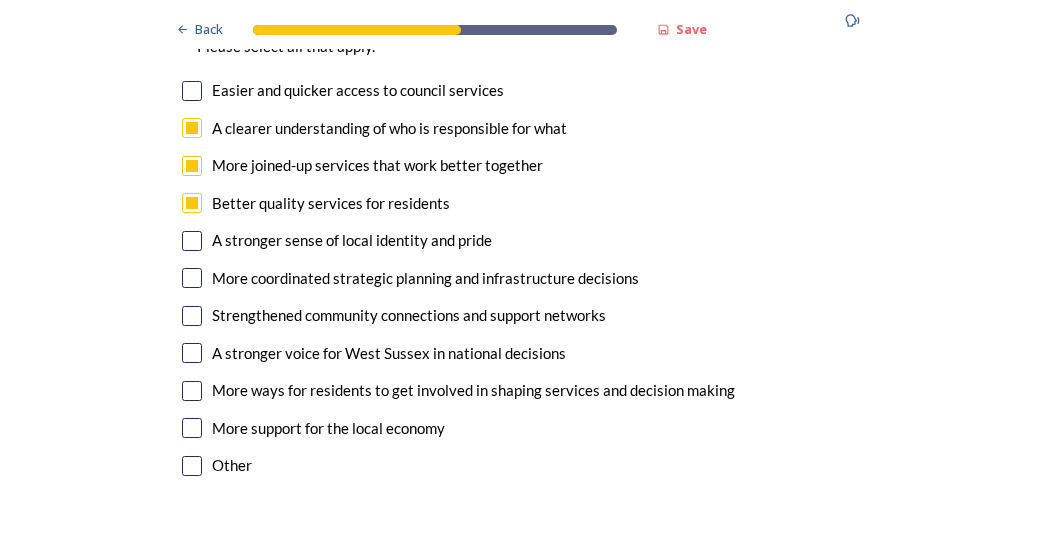 click at bounding box center (192, 278) 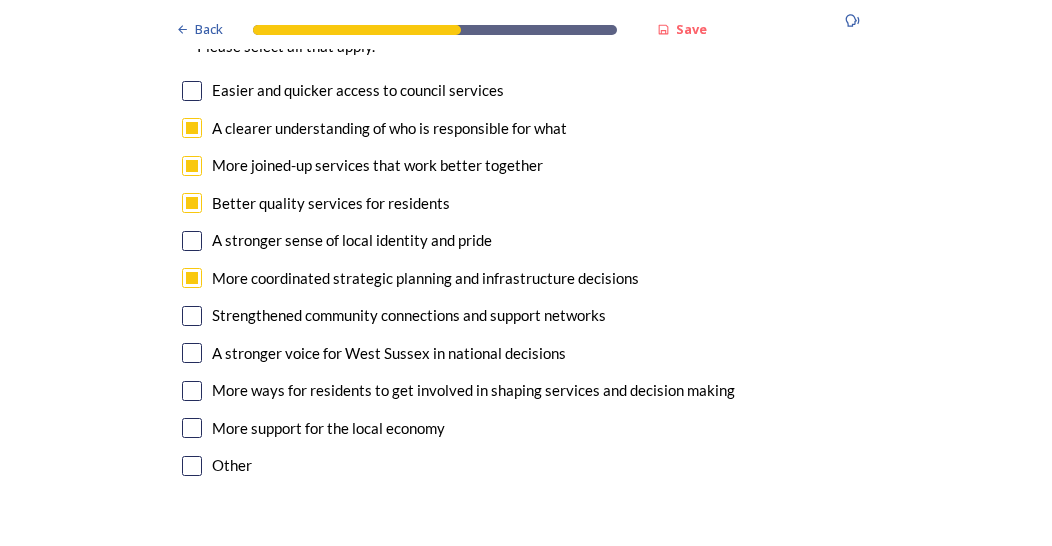 click at bounding box center [192, 316] 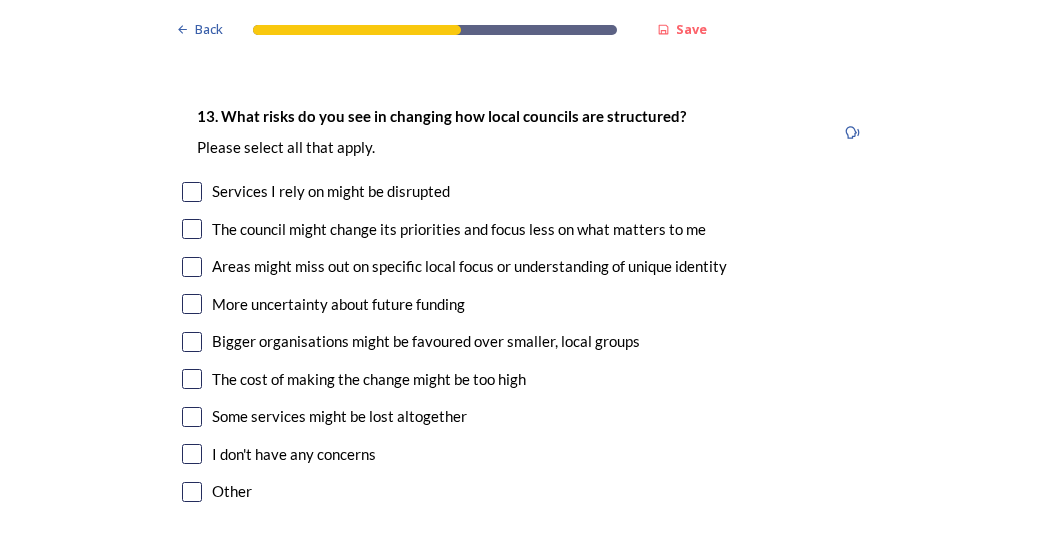 scroll, scrollTop: 4200, scrollLeft: 0, axis: vertical 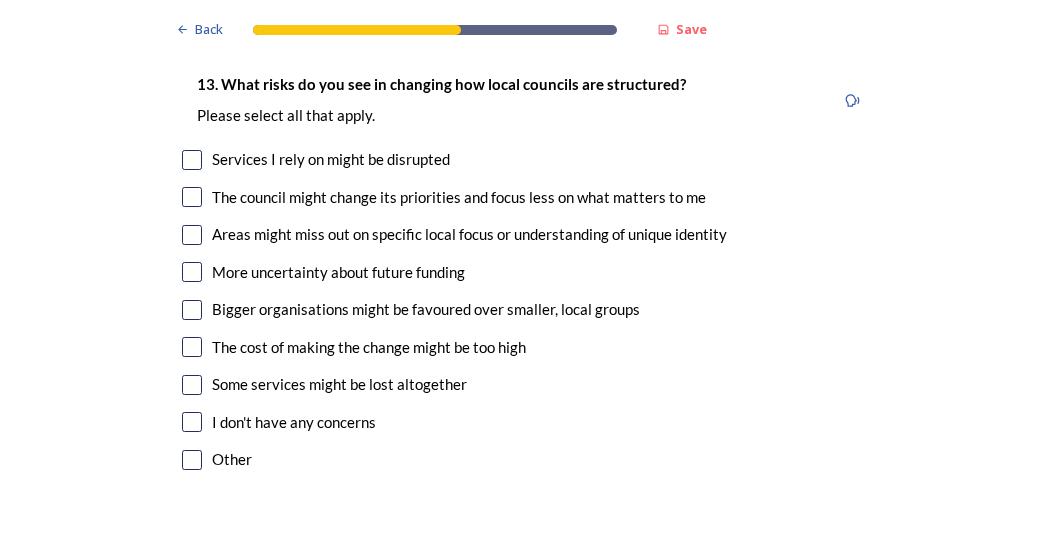 click at bounding box center (192, 310) 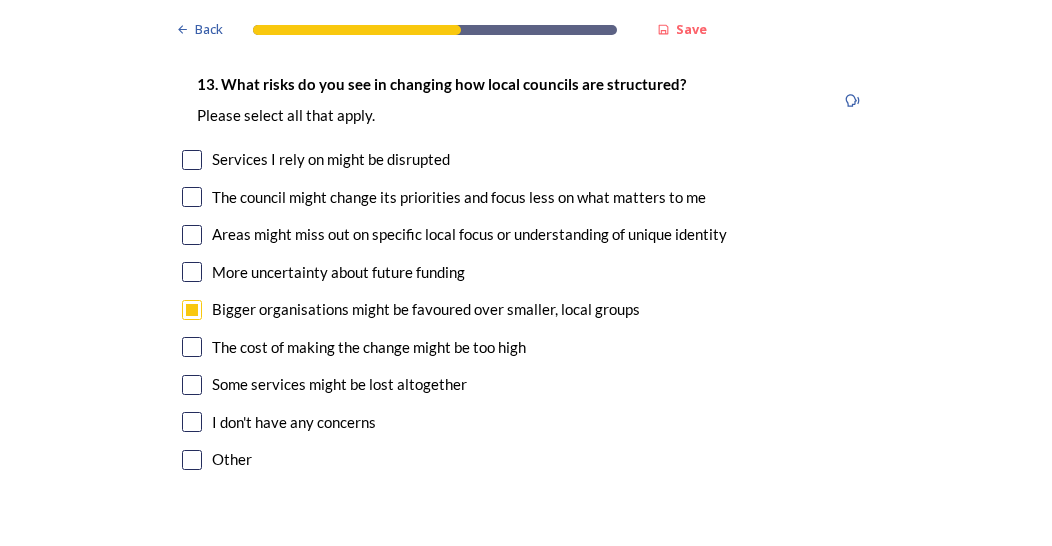 click at bounding box center [192, 347] 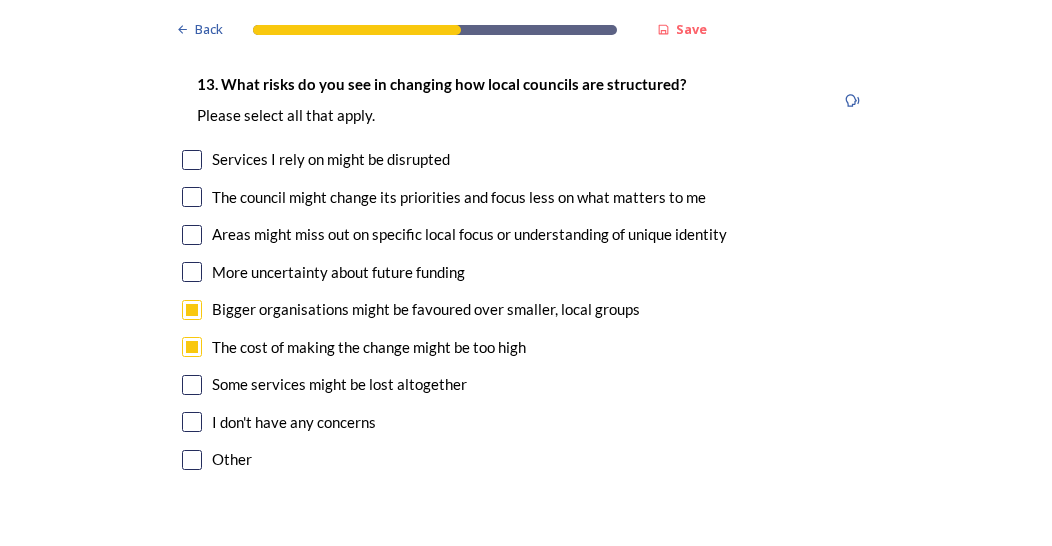 click at bounding box center [192, 385] 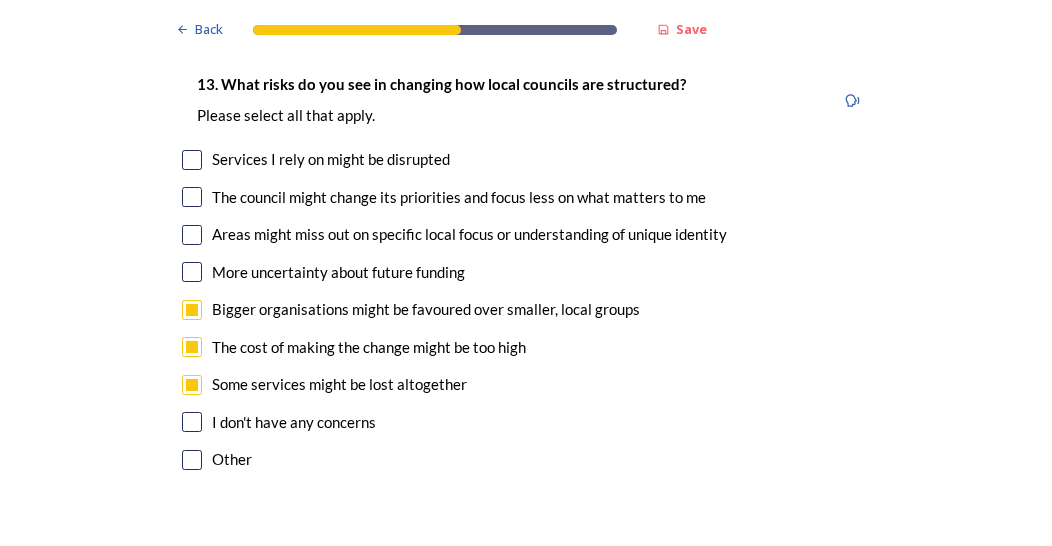 click at bounding box center (192, 235) 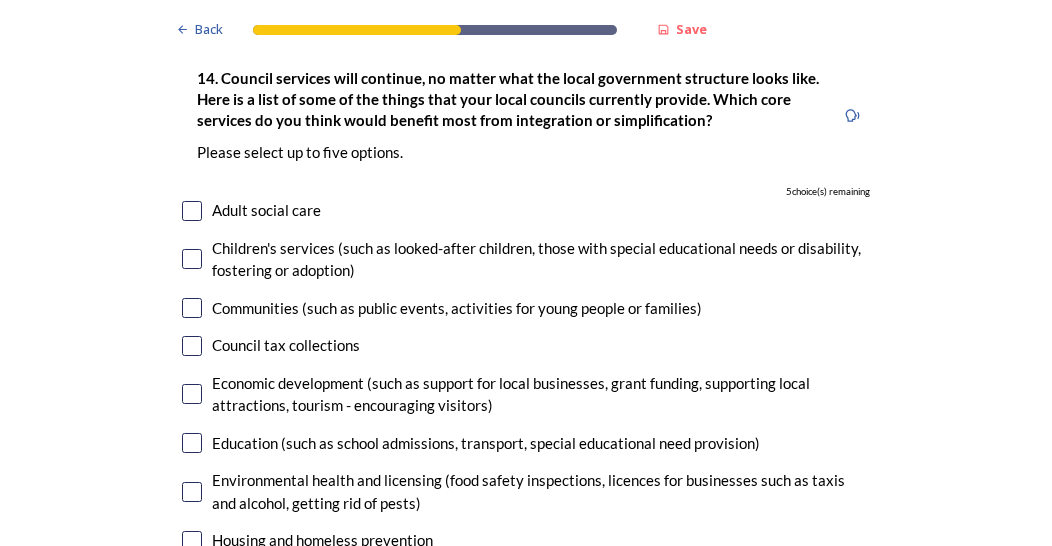scroll, scrollTop: 4800, scrollLeft: 0, axis: vertical 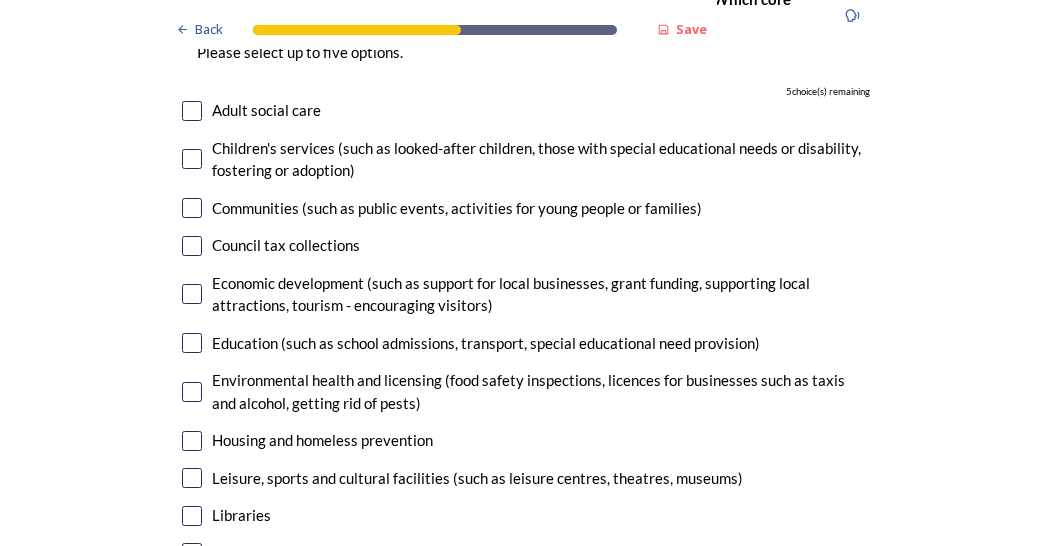 click at bounding box center (192, 246) 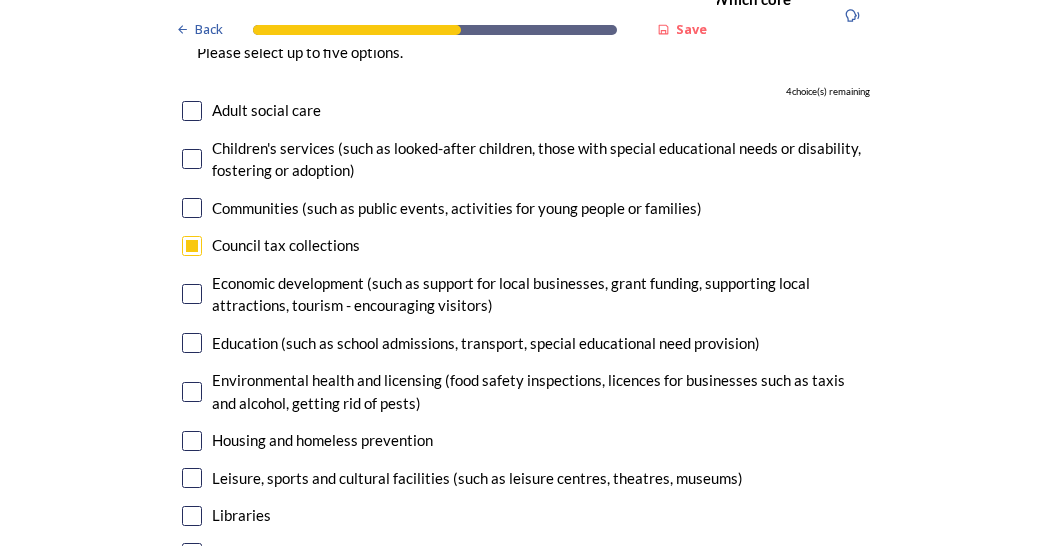 click at bounding box center (192, 294) 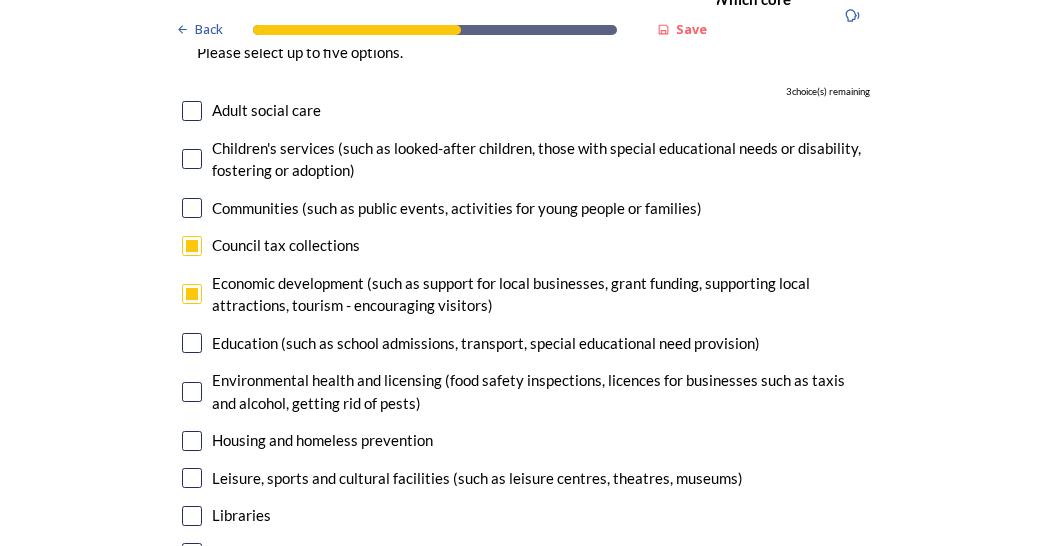 click at bounding box center [192, 392] 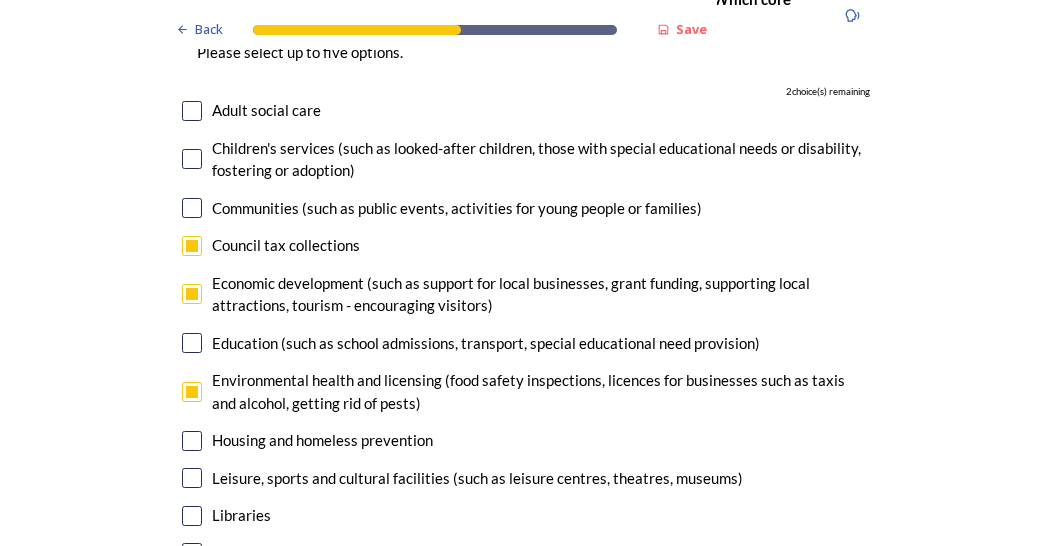 click at bounding box center [192, 441] 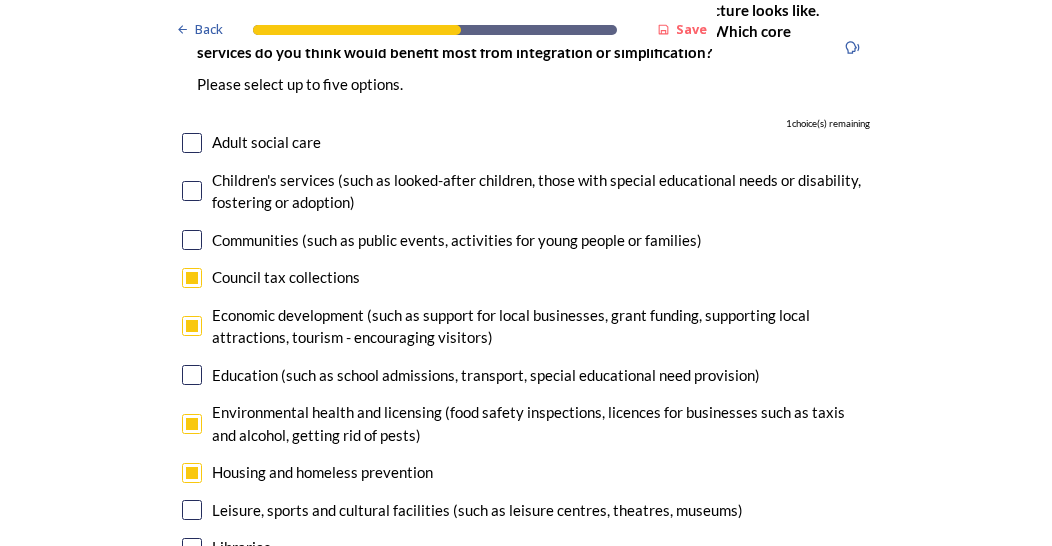 scroll, scrollTop: 4800, scrollLeft: 0, axis: vertical 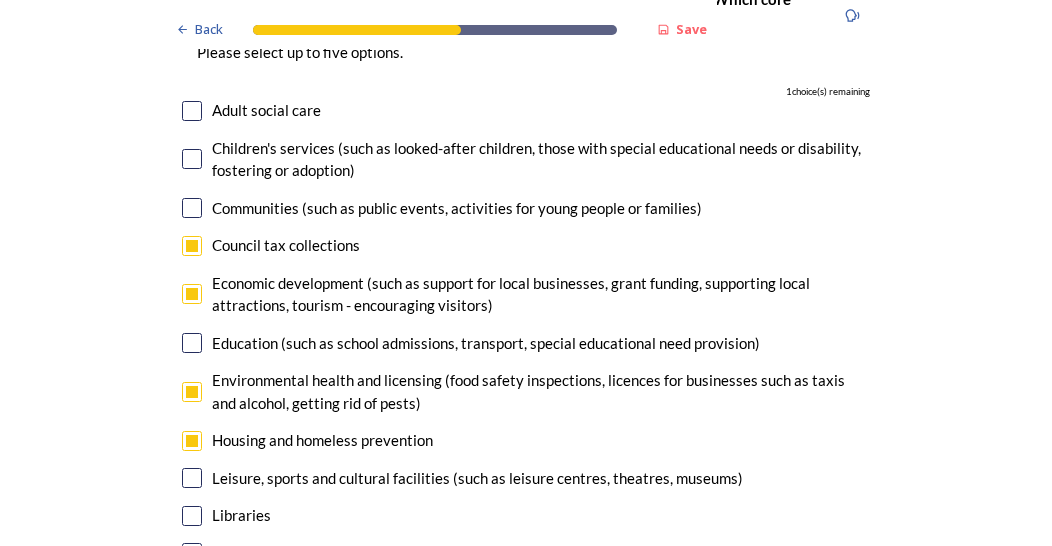 click at bounding box center (192, 294) 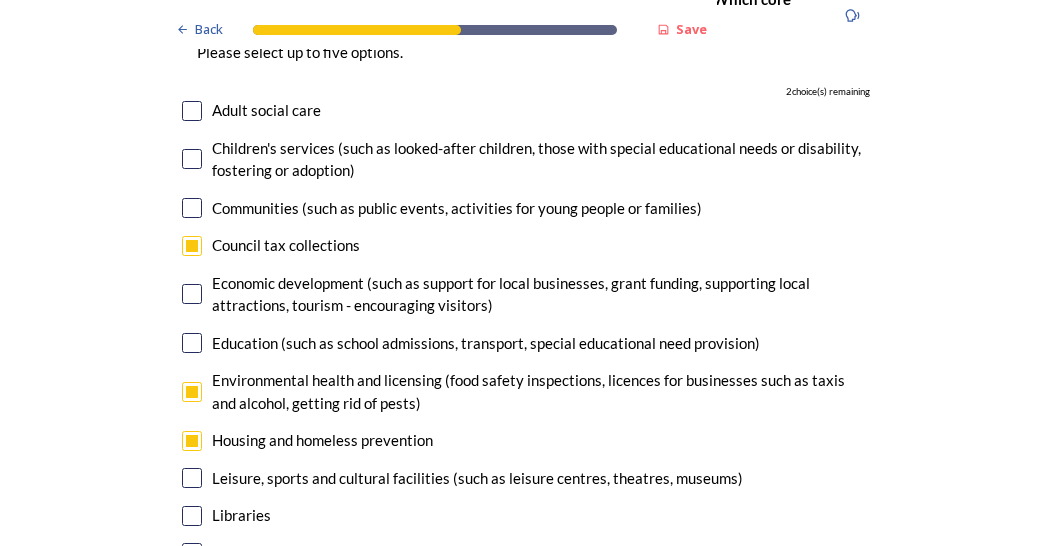 scroll, scrollTop: 4900, scrollLeft: 0, axis: vertical 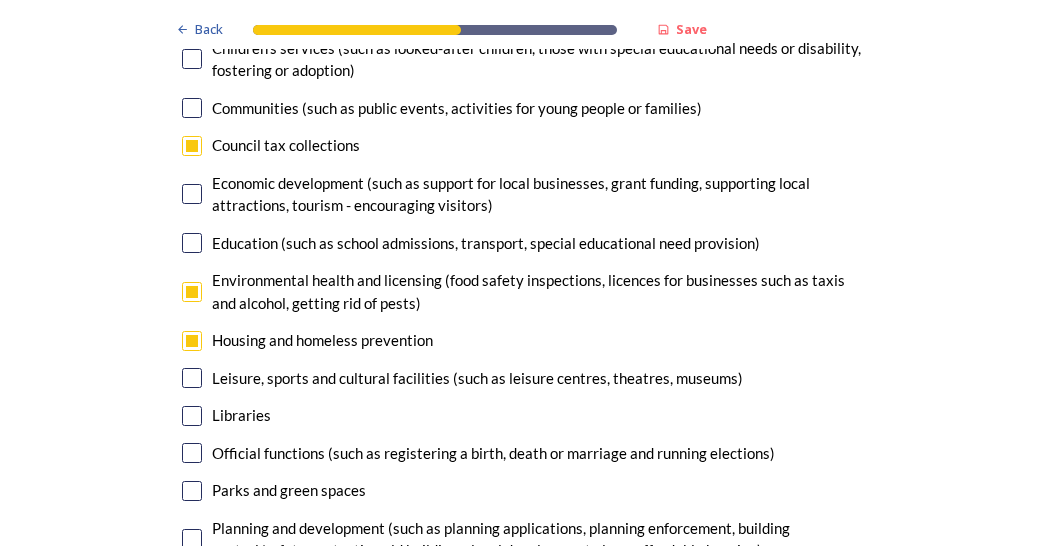 click at bounding box center (192, 292) 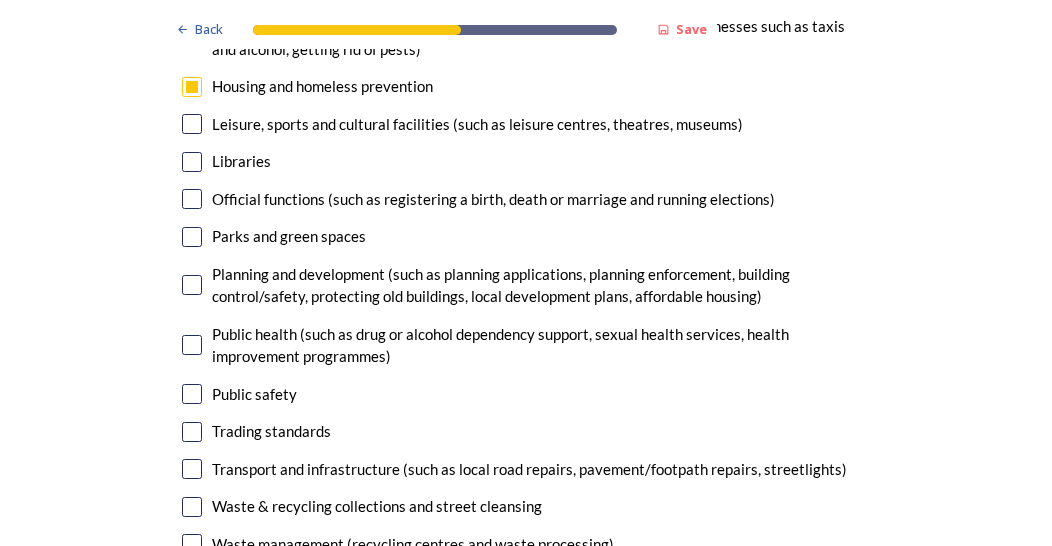 scroll, scrollTop: 5200, scrollLeft: 0, axis: vertical 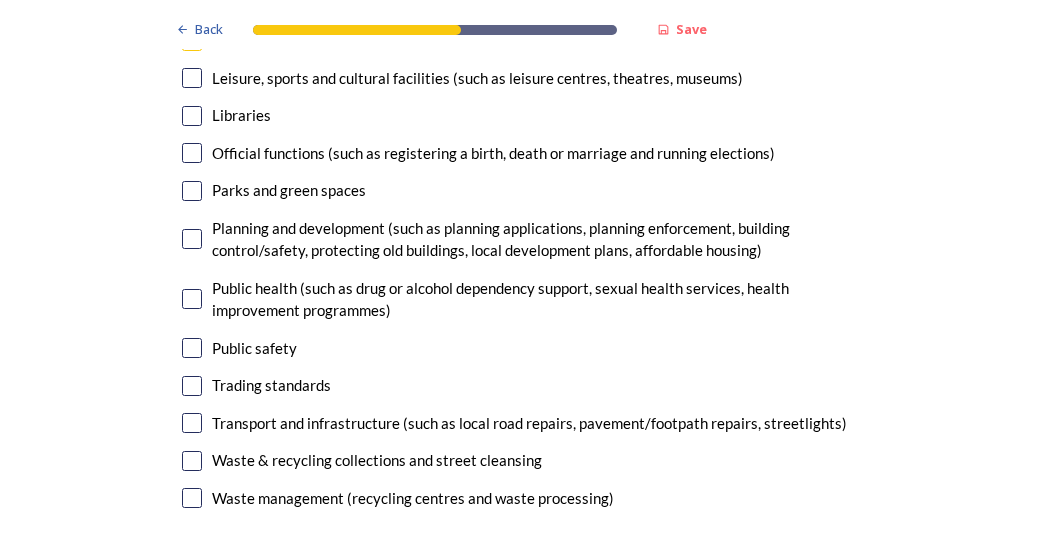 click at bounding box center (192, 461) 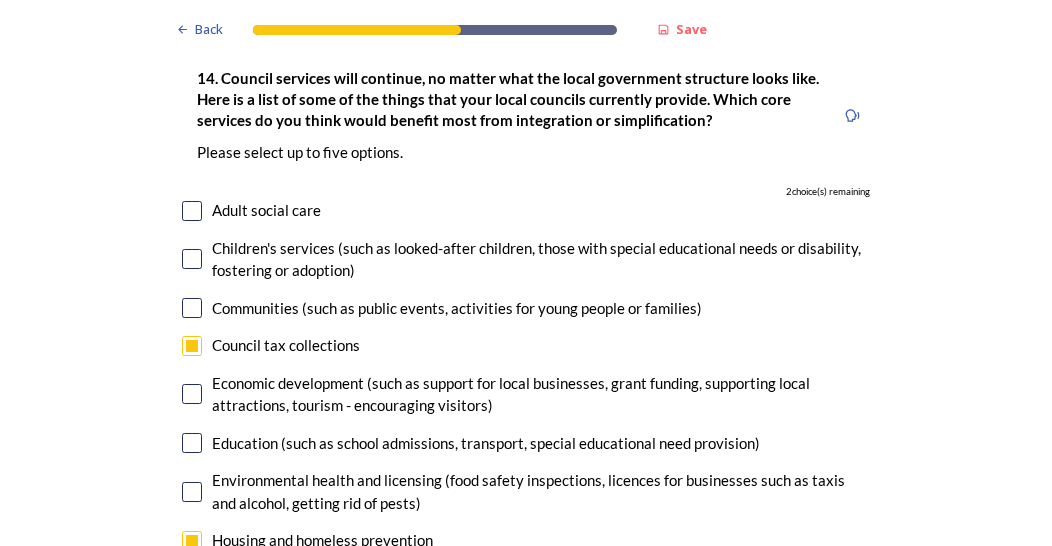 scroll, scrollTop: 4800, scrollLeft: 0, axis: vertical 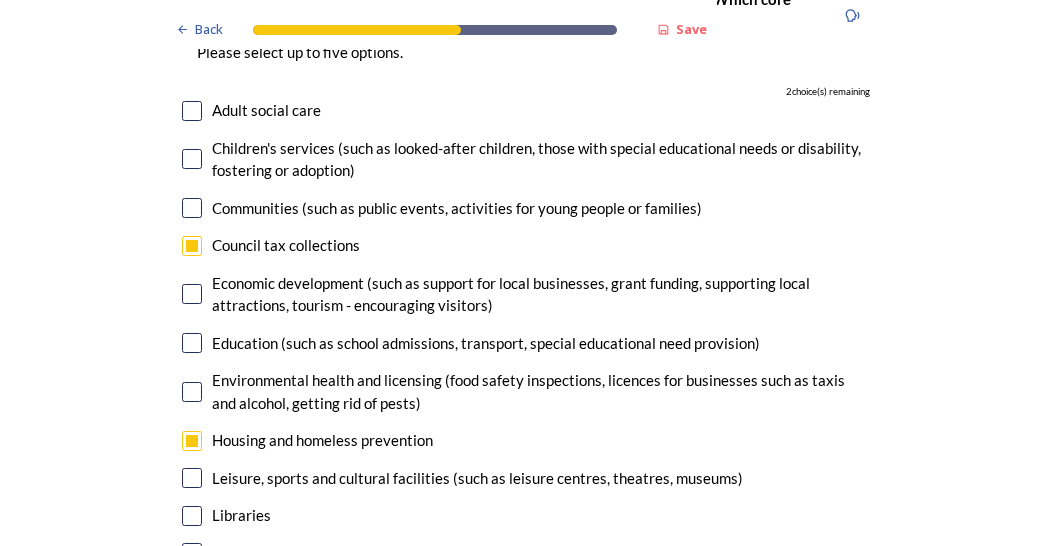 click at bounding box center [192, 294] 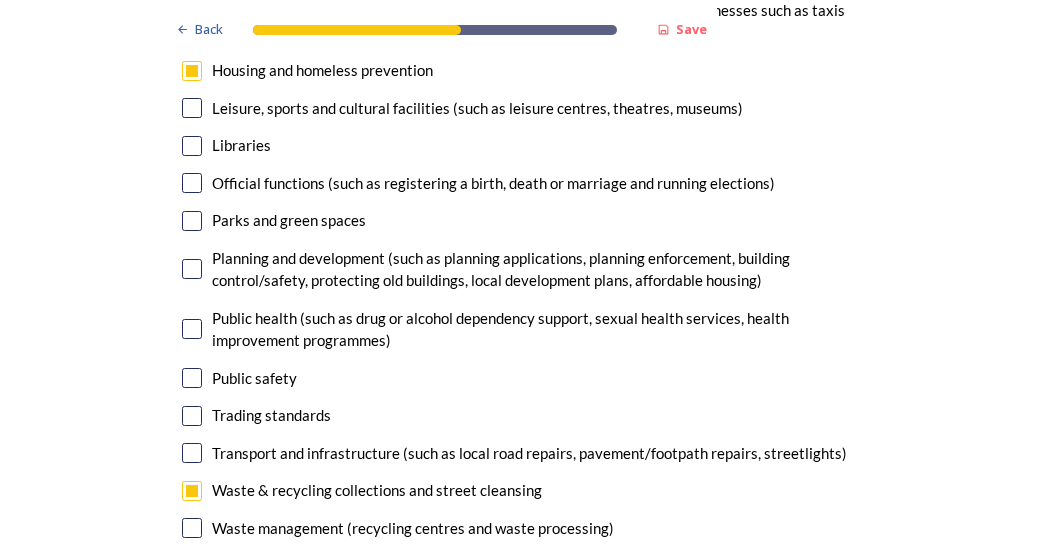 scroll, scrollTop: 5200, scrollLeft: 0, axis: vertical 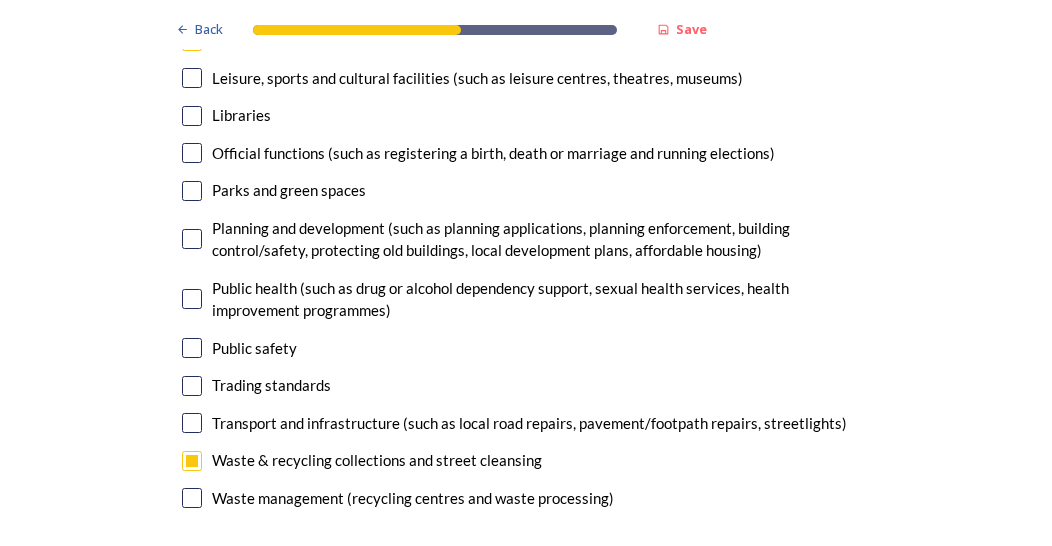 click at bounding box center [192, 299] 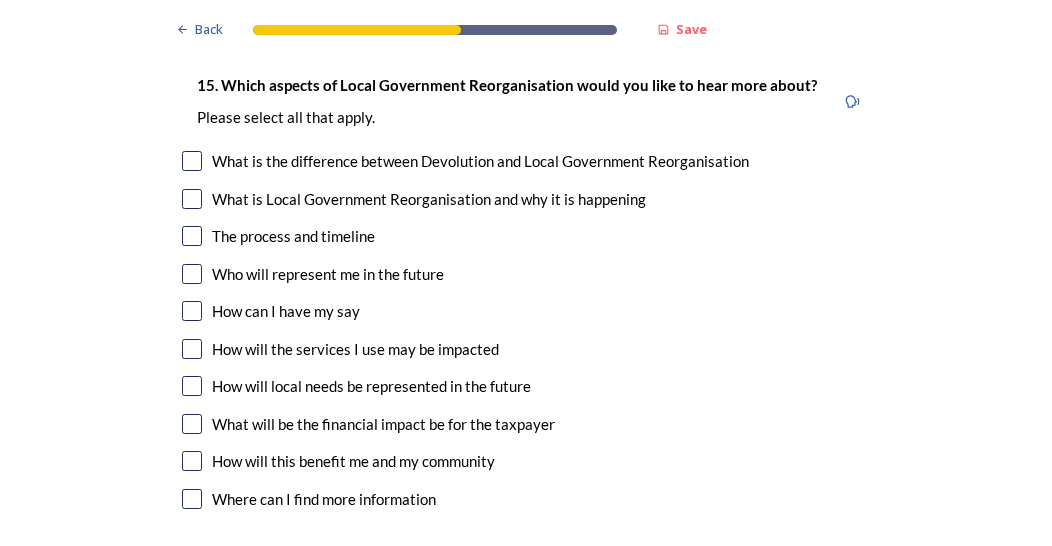 scroll, scrollTop: 5700, scrollLeft: 0, axis: vertical 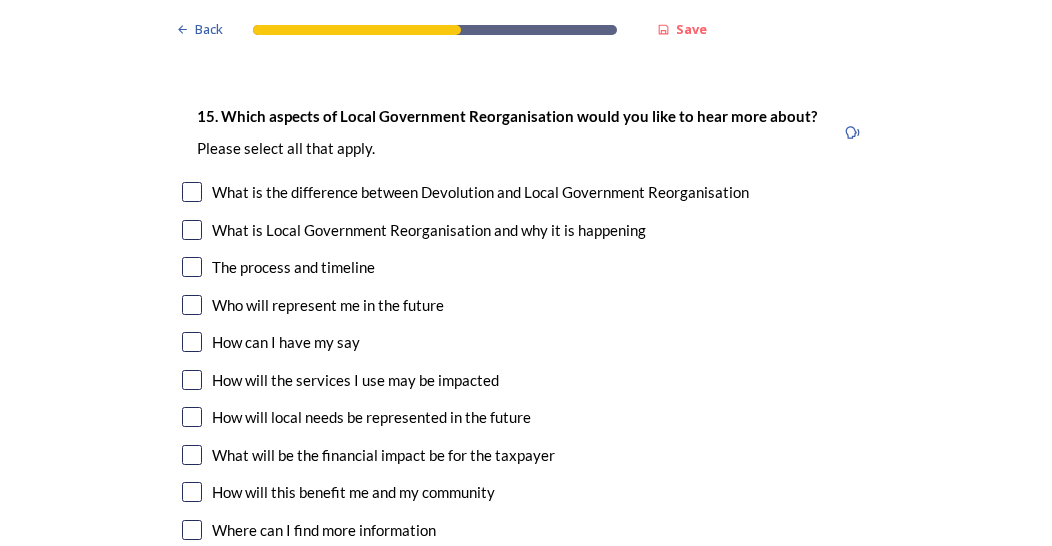 click at bounding box center [192, 267] 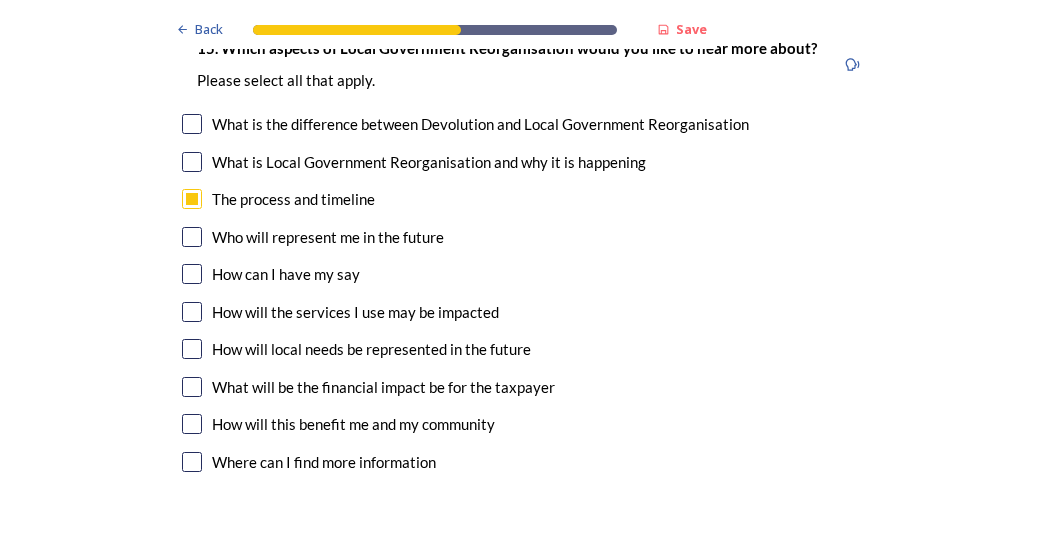 scroll, scrollTop: 5800, scrollLeft: 0, axis: vertical 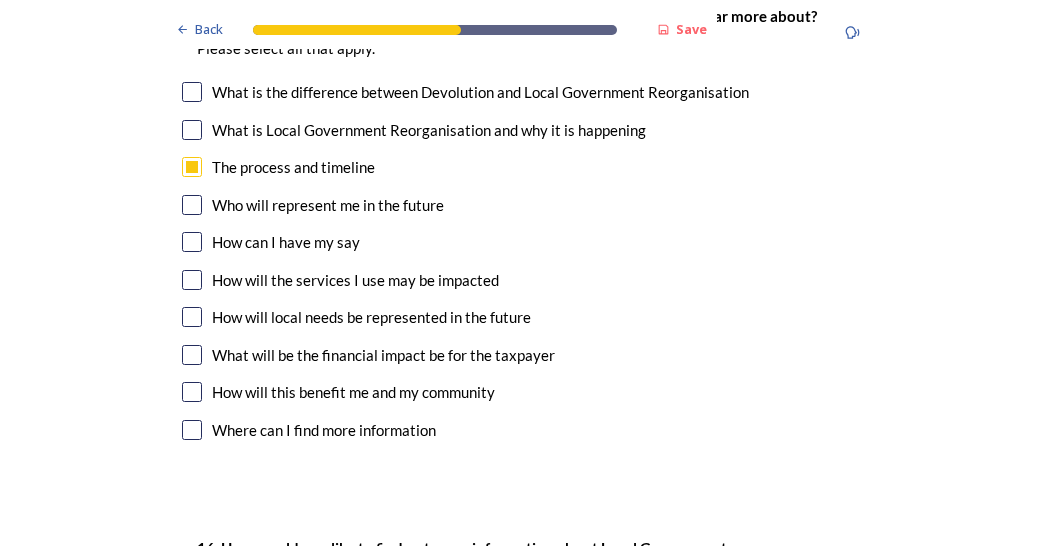 click at bounding box center [192, 280] 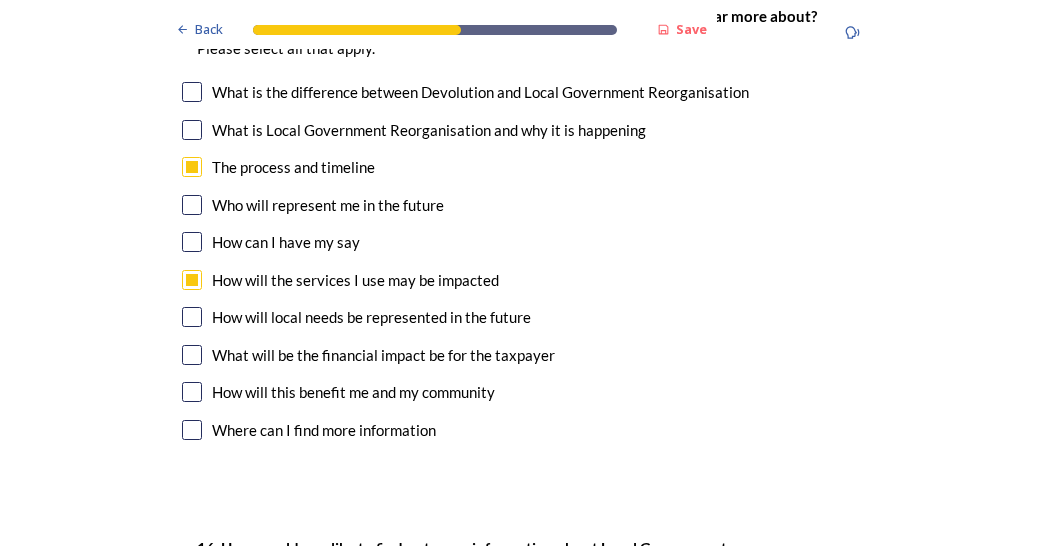 click at bounding box center [192, 317] 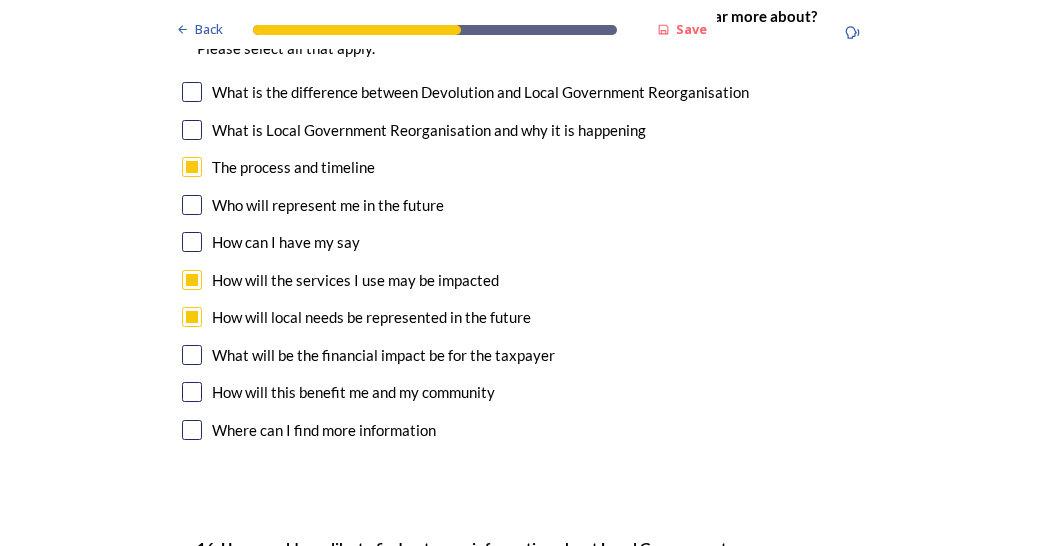 click at bounding box center [192, 355] 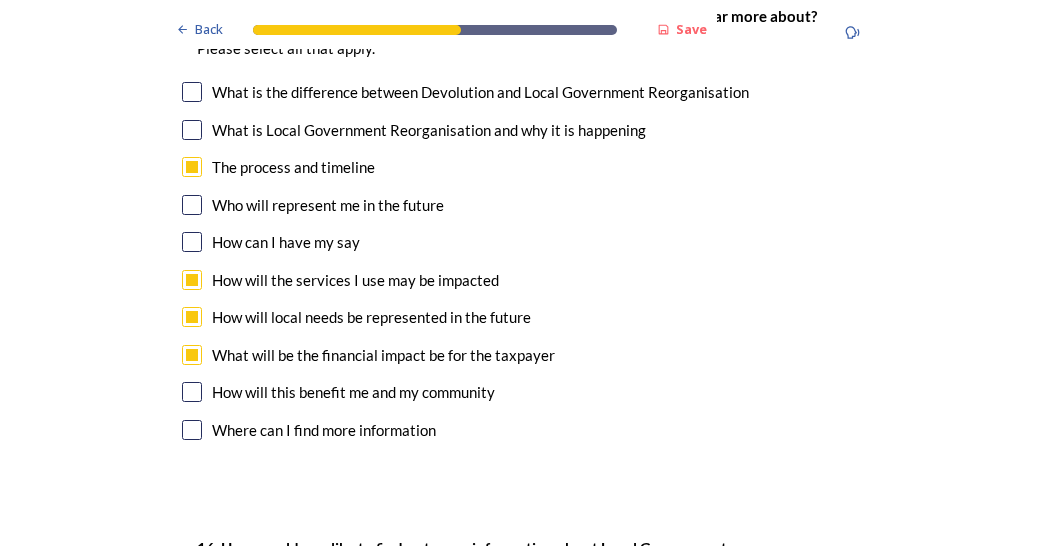 click at bounding box center [192, 392] 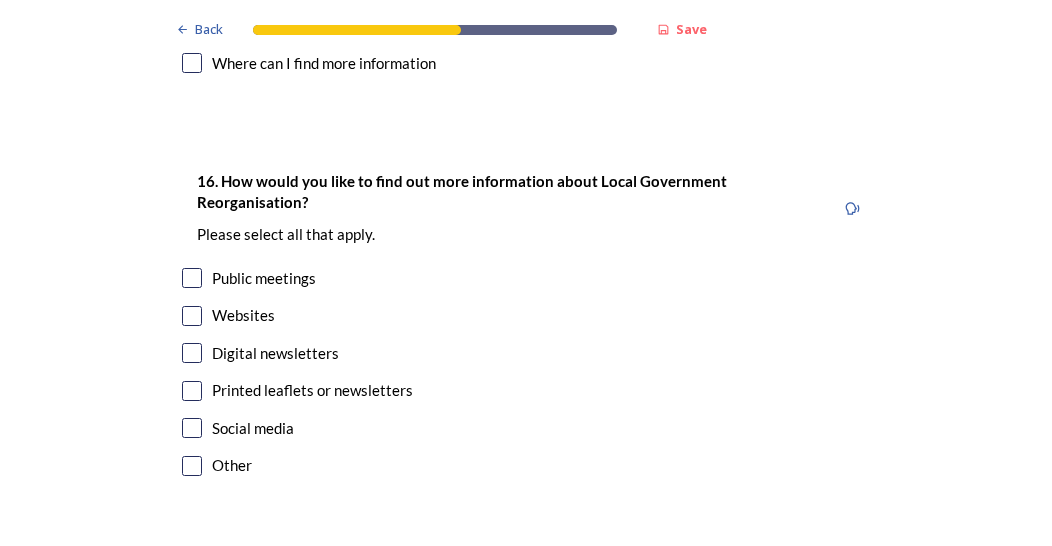 scroll, scrollTop: 6200, scrollLeft: 0, axis: vertical 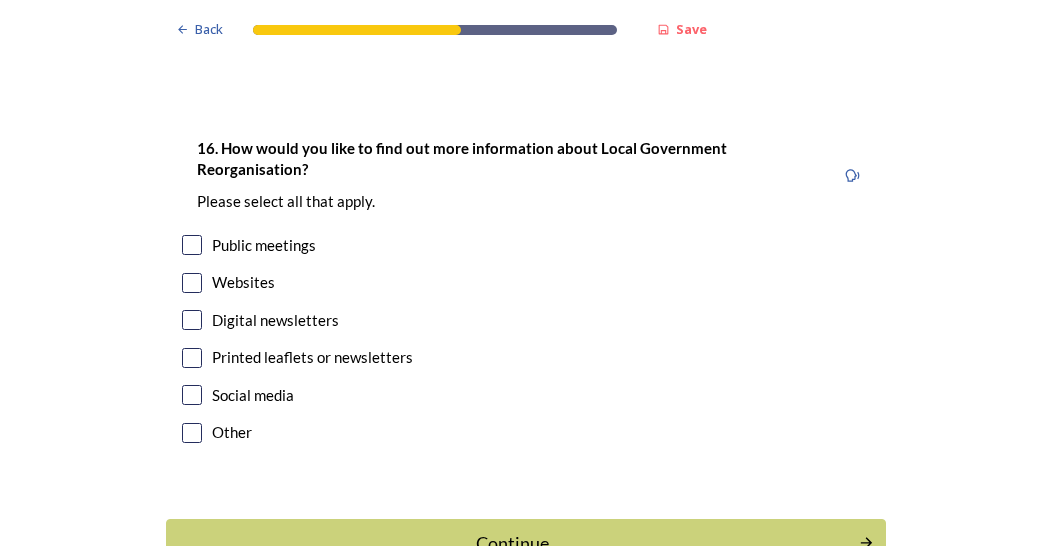 click at bounding box center [192, 283] 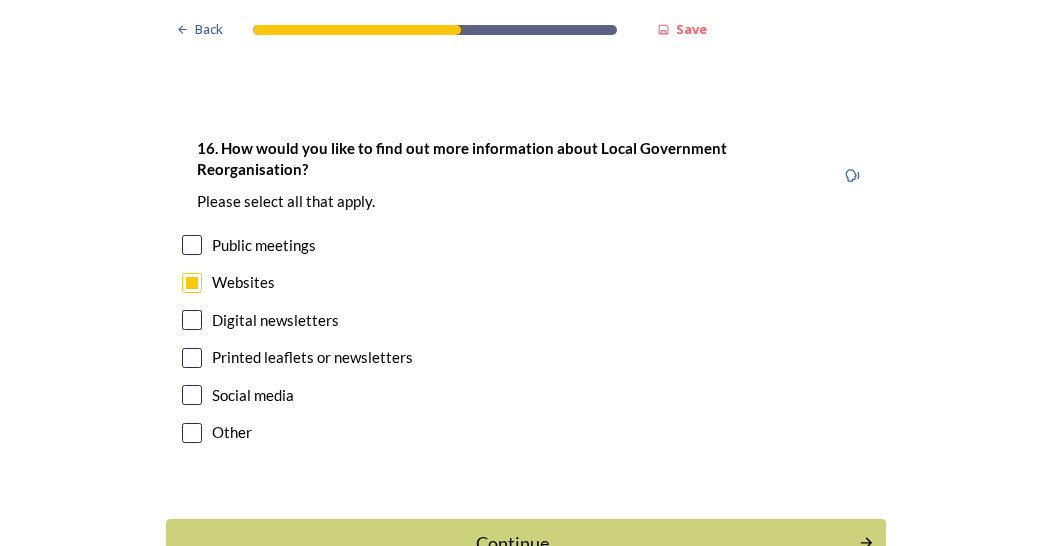 click at bounding box center [192, 320] 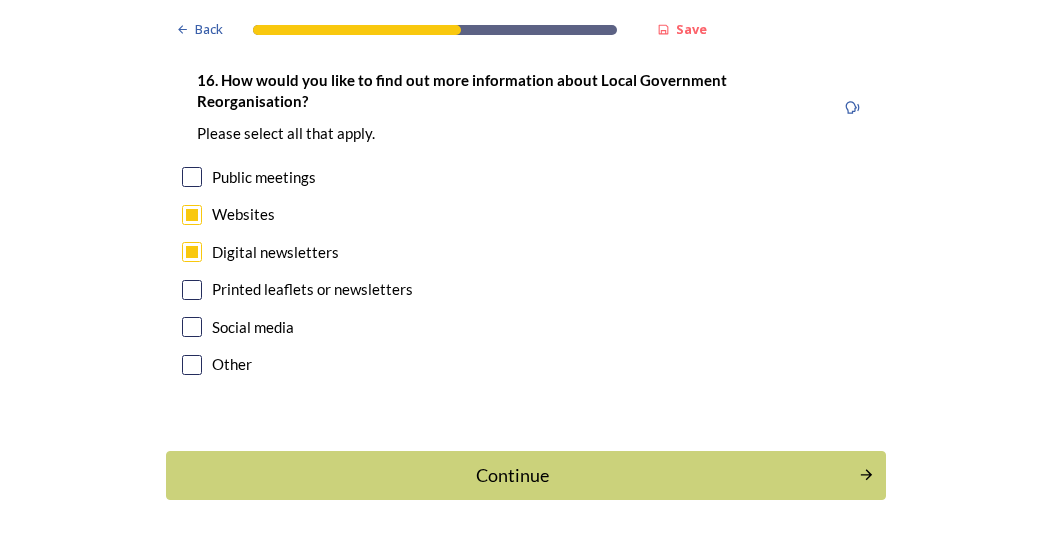 scroll, scrollTop: 6300, scrollLeft: 0, axis: vertical 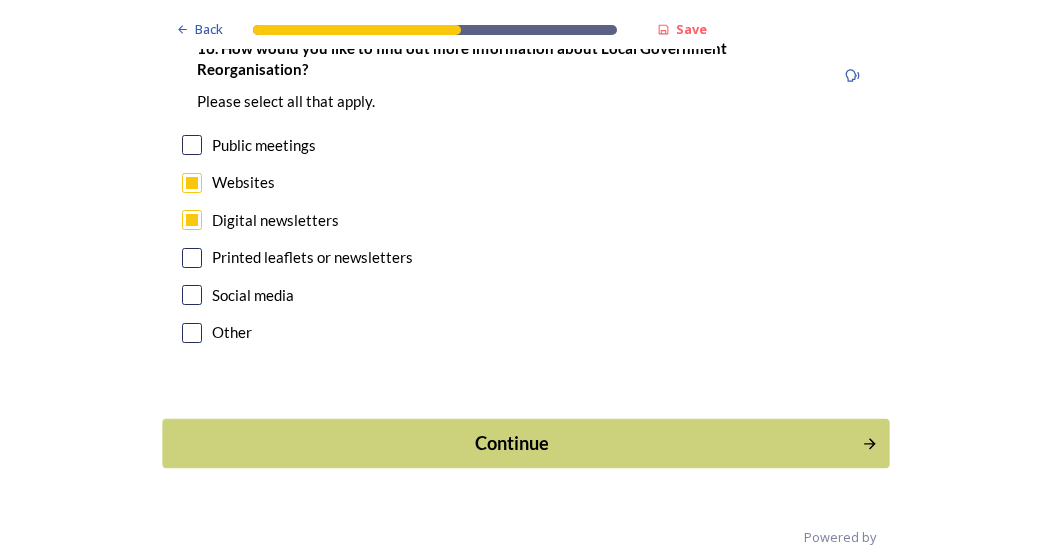 click on "Continue" at bounding box center (512, 443) 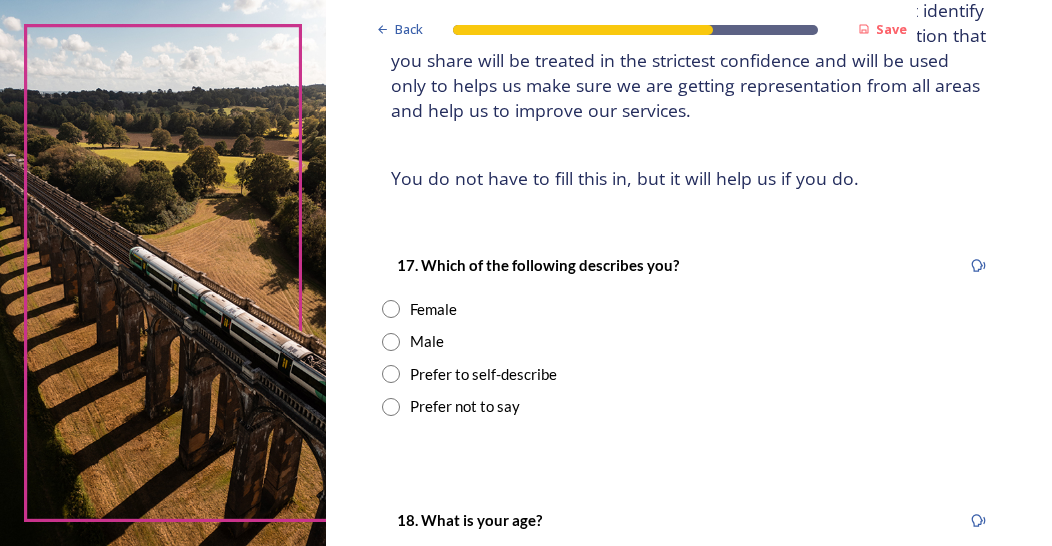 scroll, scrollTop: 200, scrollLeft: 0, axis: vertical 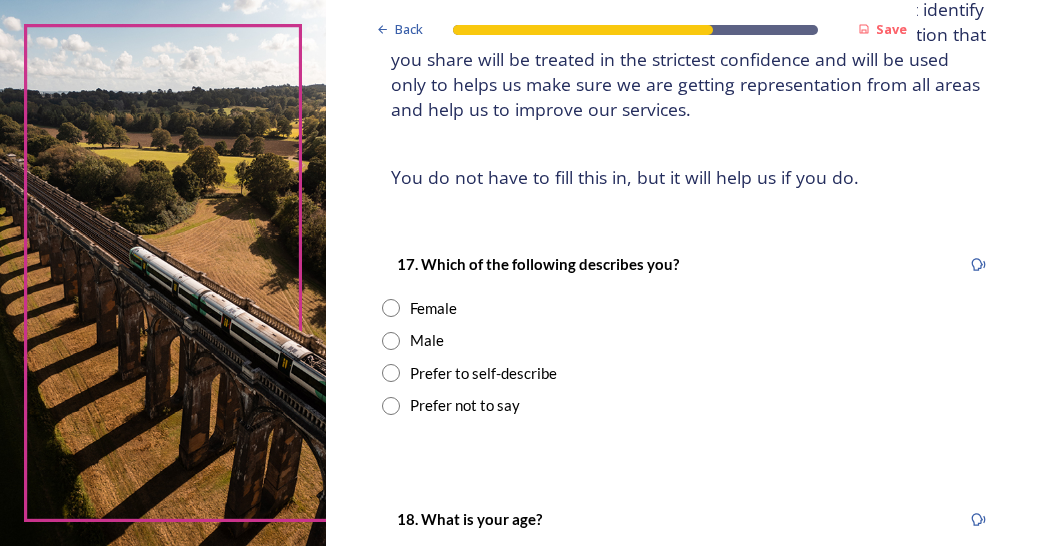 click at bounding box center [391, 308] 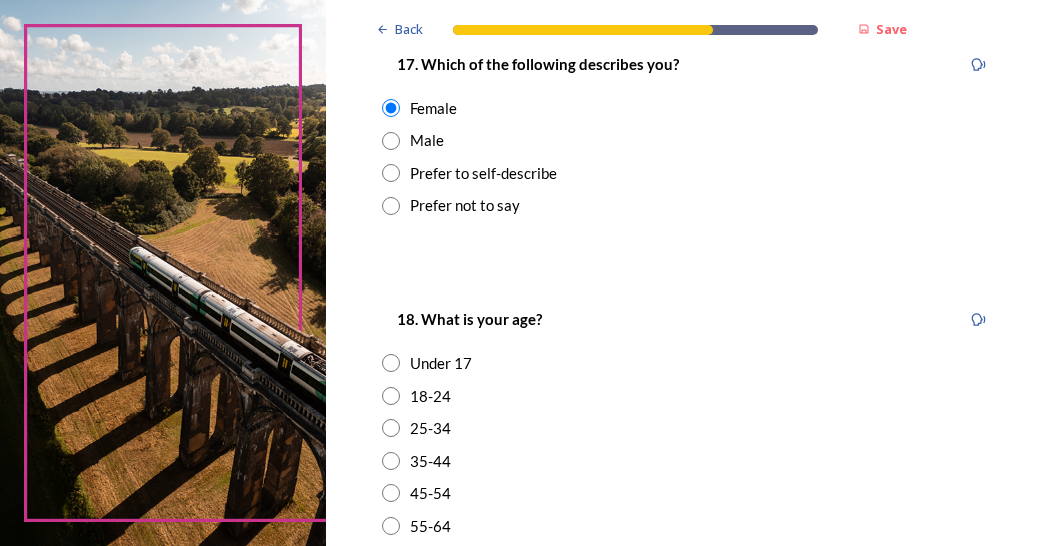 scroll, scrollTop: 500, scrollLeft: 0, axis: vertical 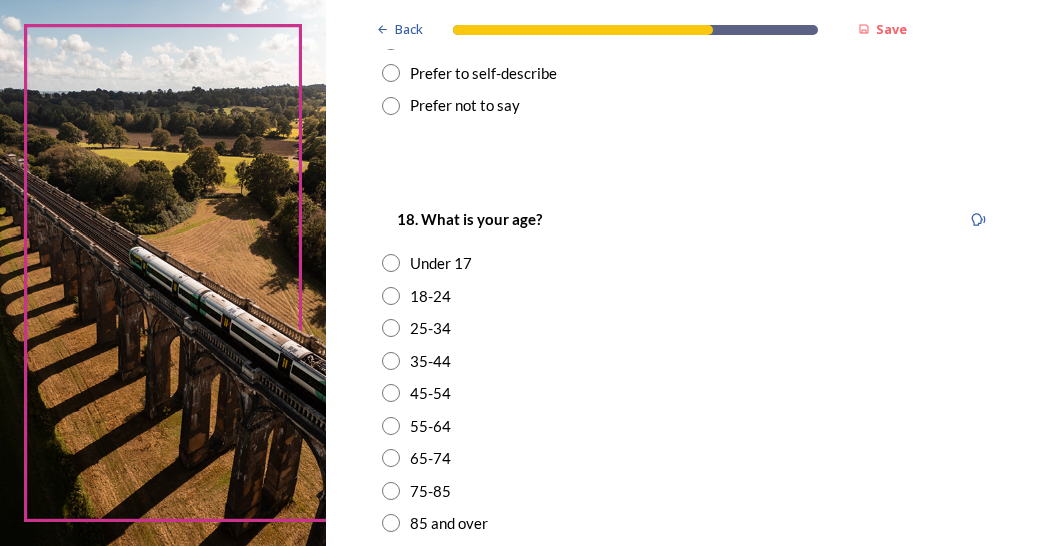 click at bounding box center (391, 426) 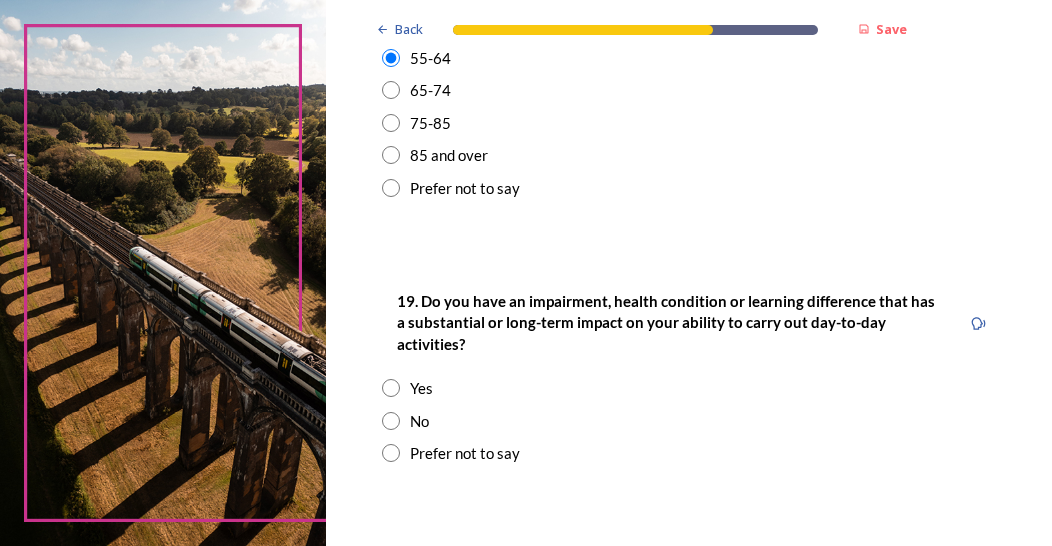 scroll, scrollTop: 900, scrollLeft: 0, axis: vertical 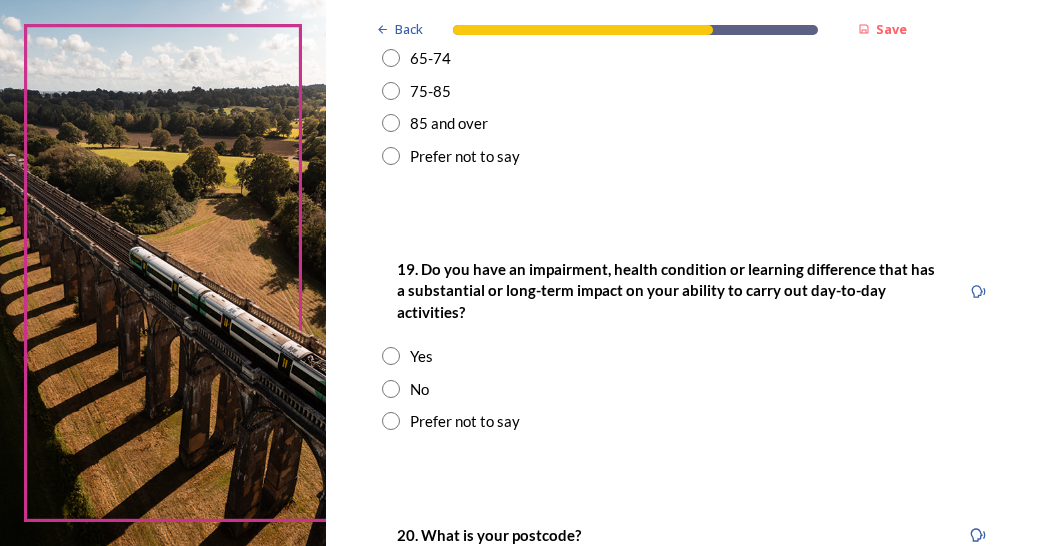 click at bounding box center (391, 389) 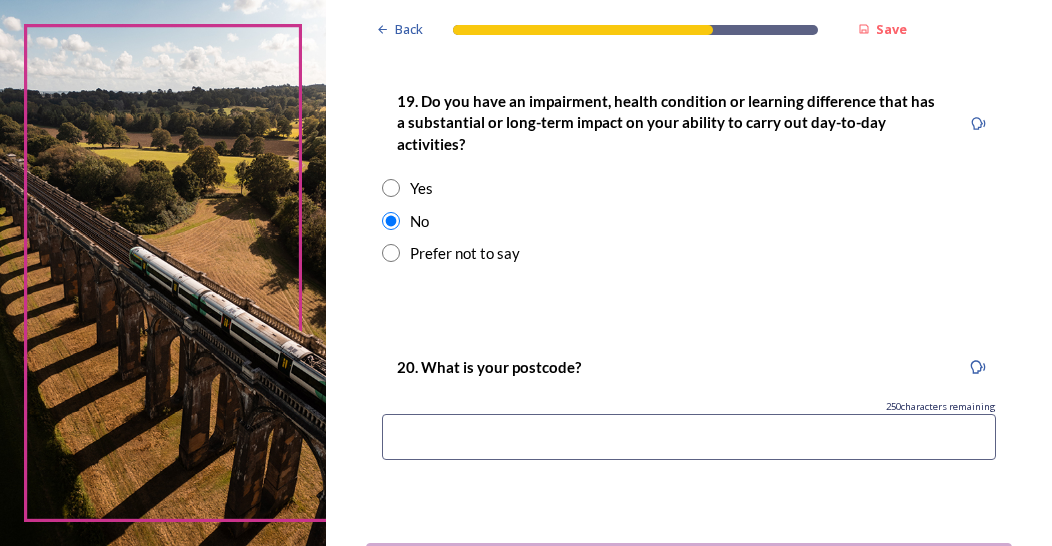 scroll, scrollTop: 1100, scrollLeft: 0, axis: vertical 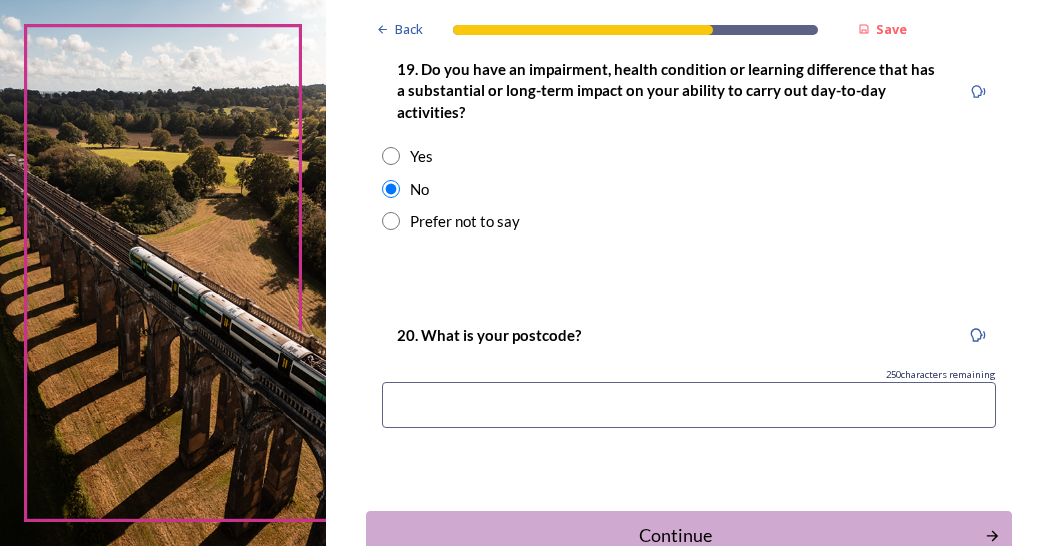 click at bounding box center [689, 405] 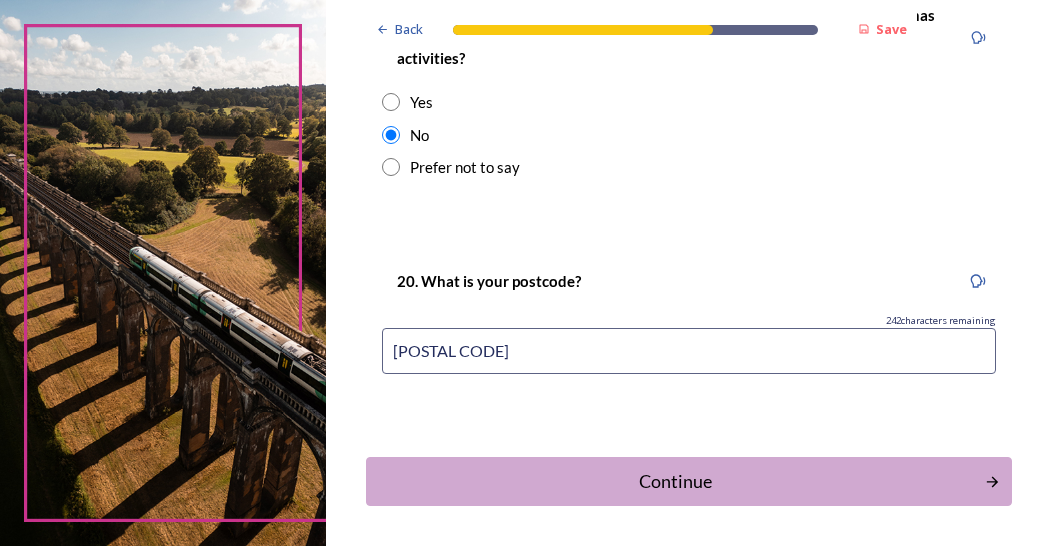 scroll, scrollTop: 1200, scrollLeft: 0, axis: vertical 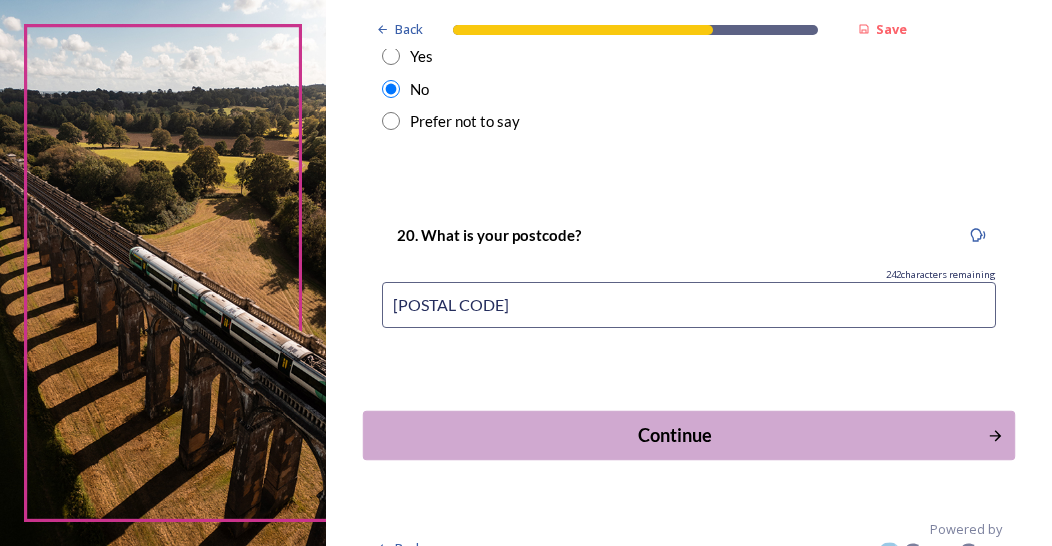 type on "[POSTAL CODE]" 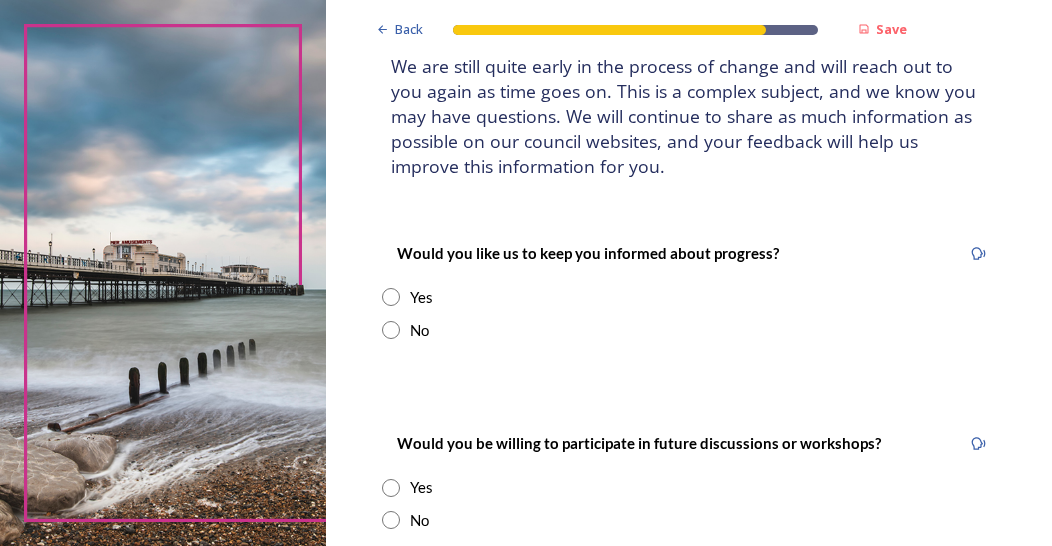 scroll, scrollTop: 200, scrollLeft: 0, axis: vertical 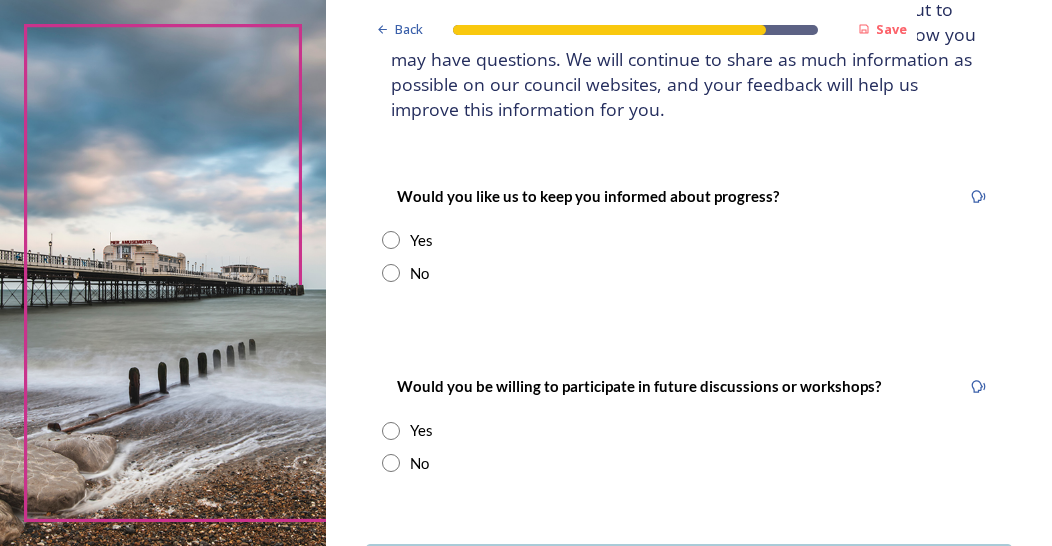click at bounding box center (391, 240) 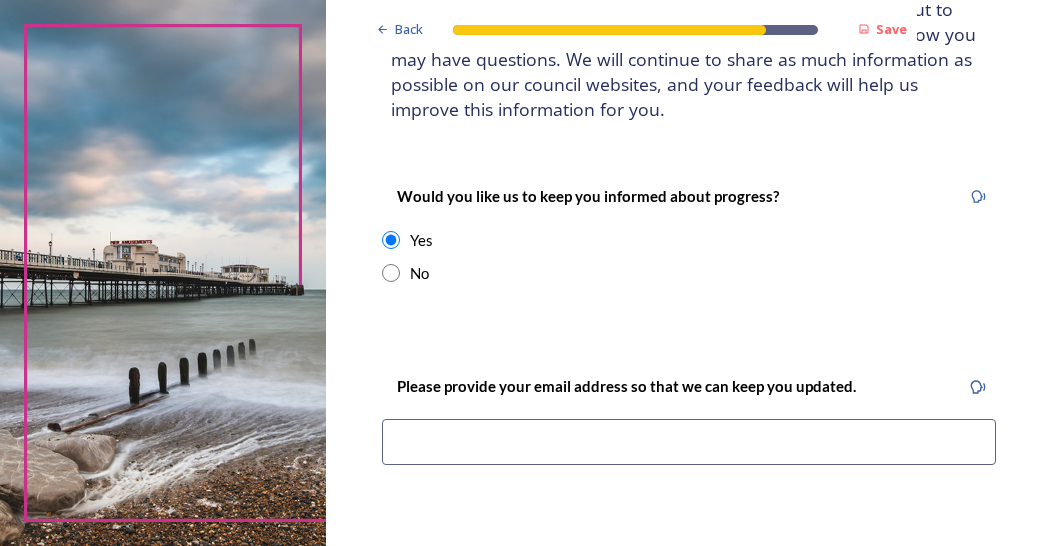 click at bounding box center (391, 273) 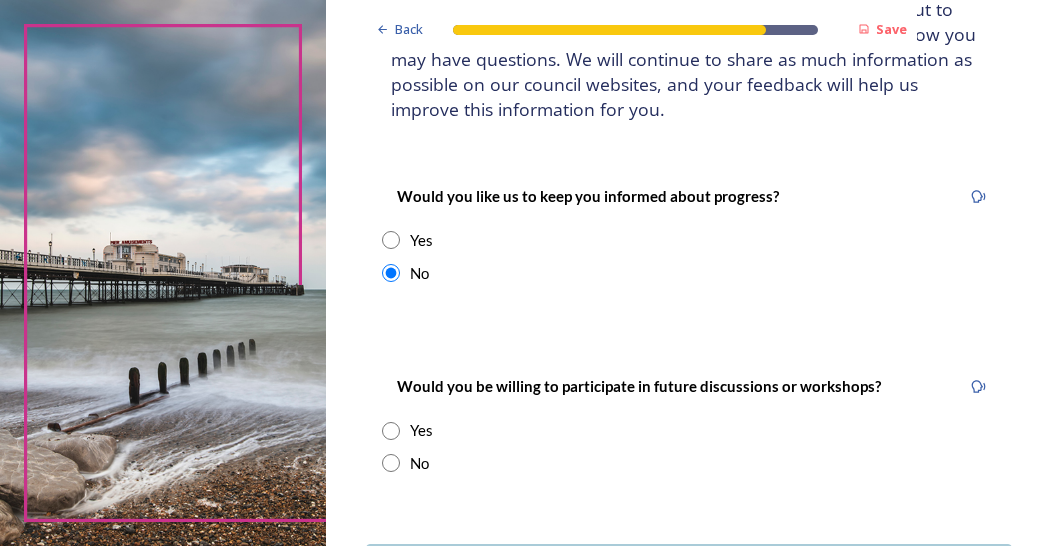 scroll, scrollTop: 300, scrollLeft: 0, axis: vertical 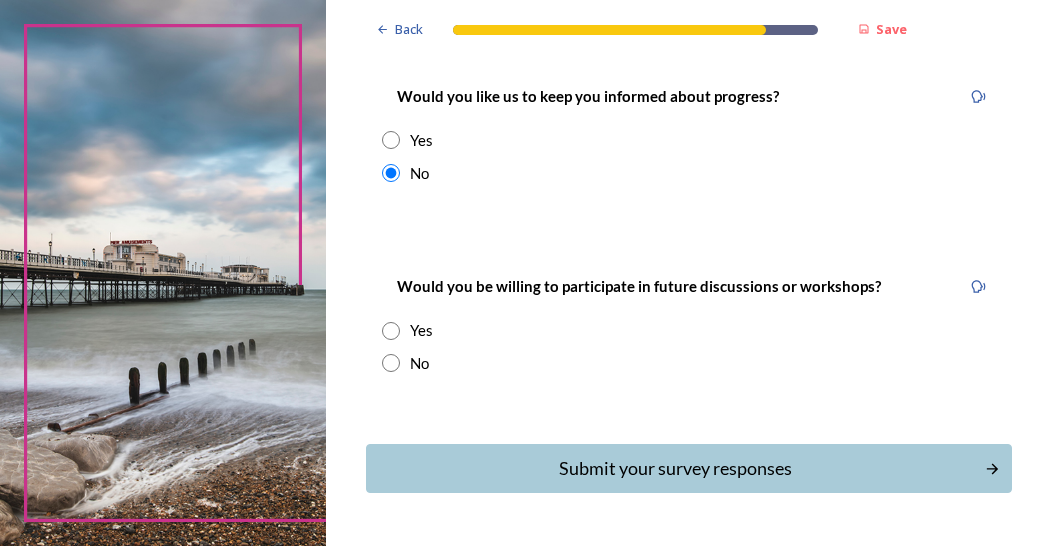 click at bounding box center (391, 363) 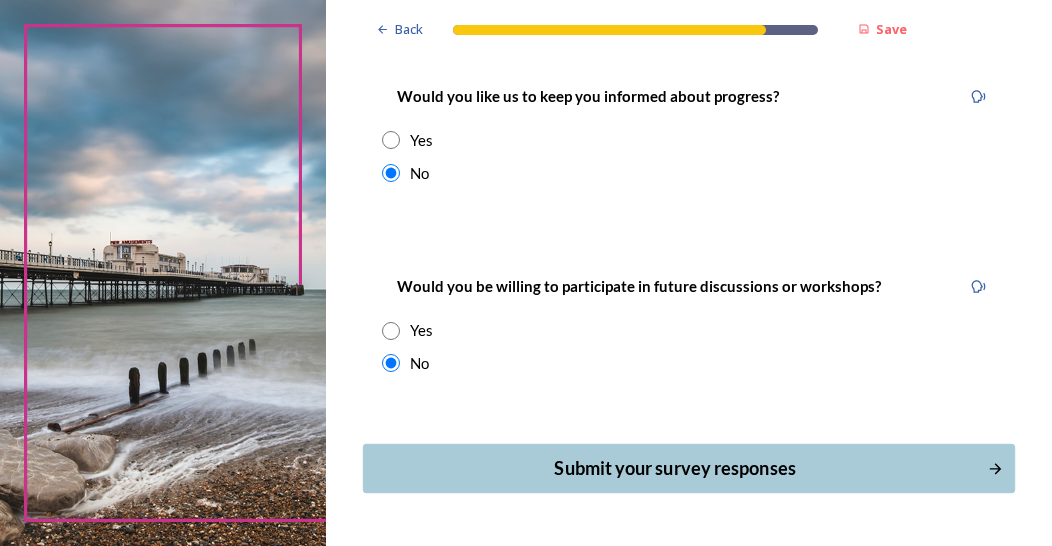 click on "Submit your survey responses" at bounding box center (675, 468) 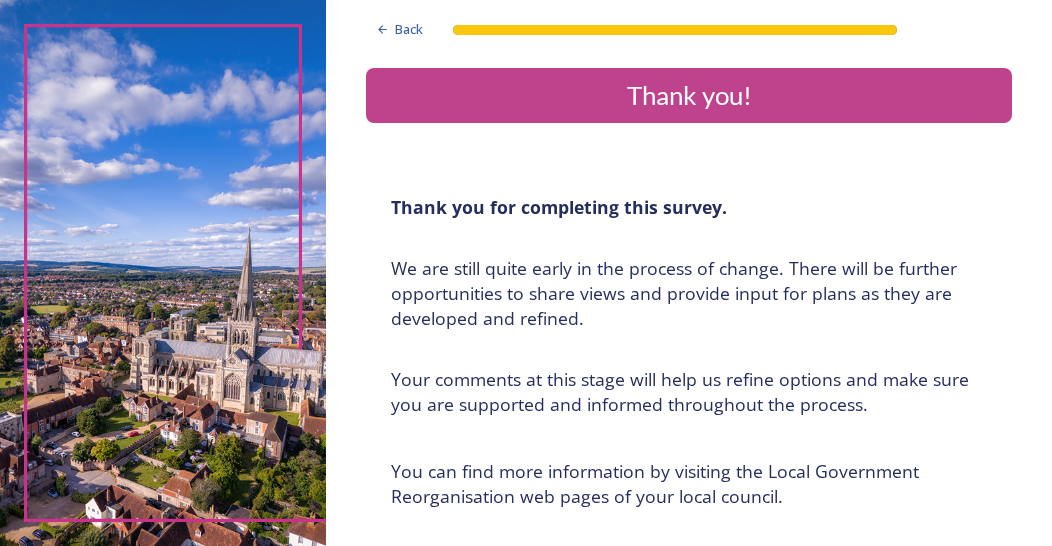 scroll, scrollTop: 0, scrollLeft: 0, axis: both 